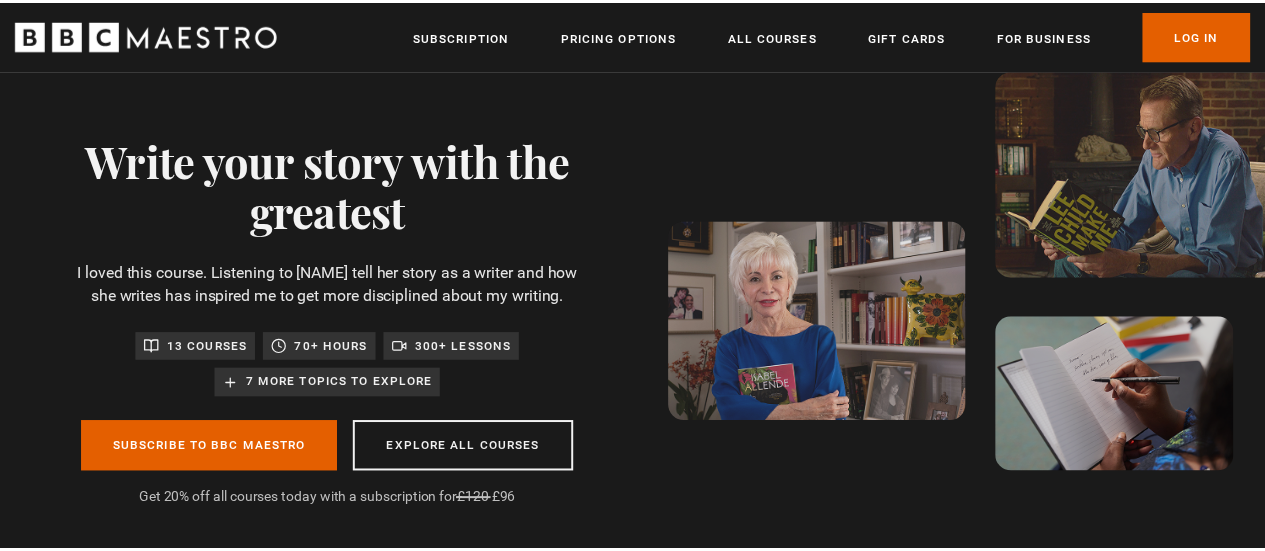 scroll, scrollTop: 0, scrollLeft: 0, axis: both 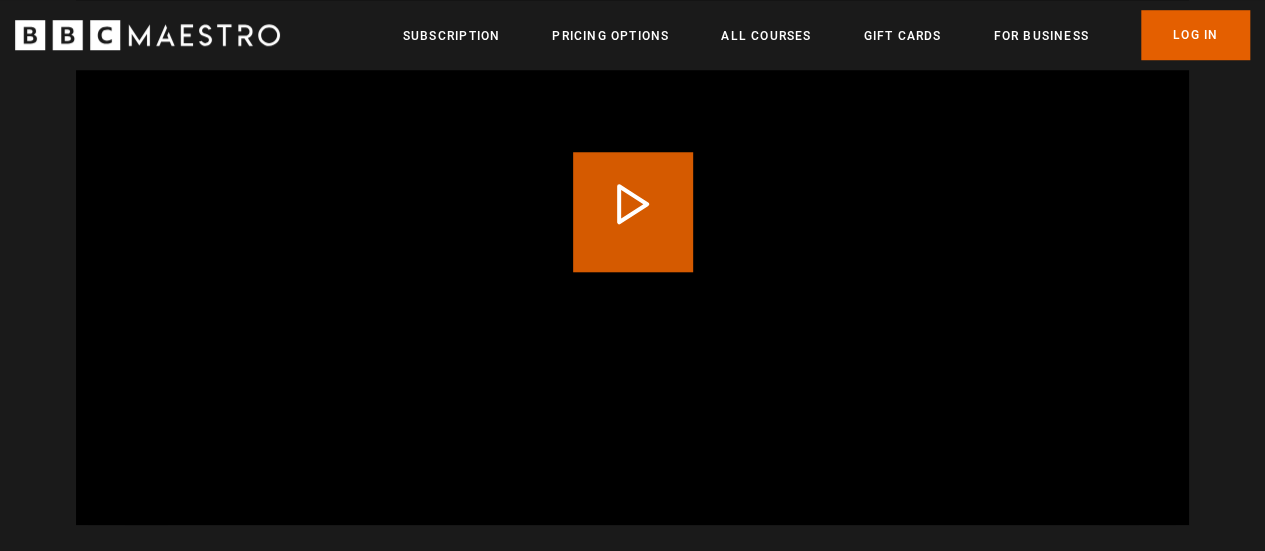 click on "Play Video" at bounding box center (633, 212) 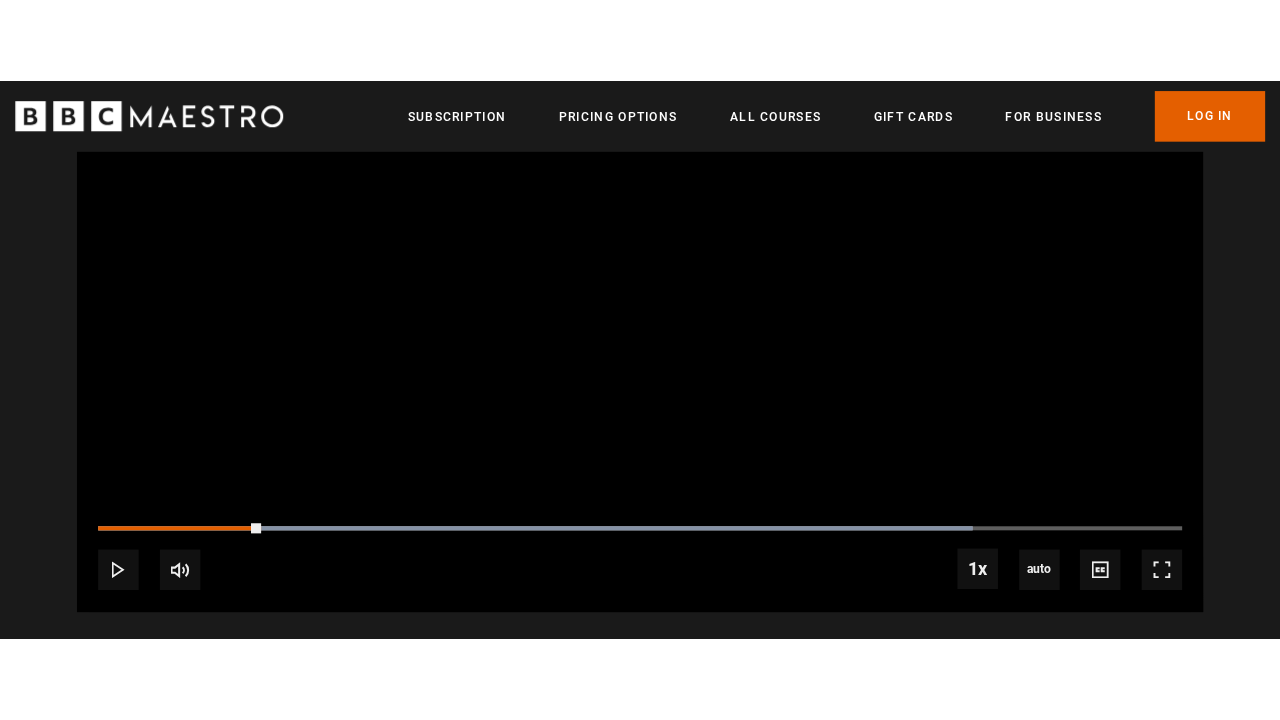 scroll, scrollTop: 0, scrollLeft: 1271, axis: horizontal 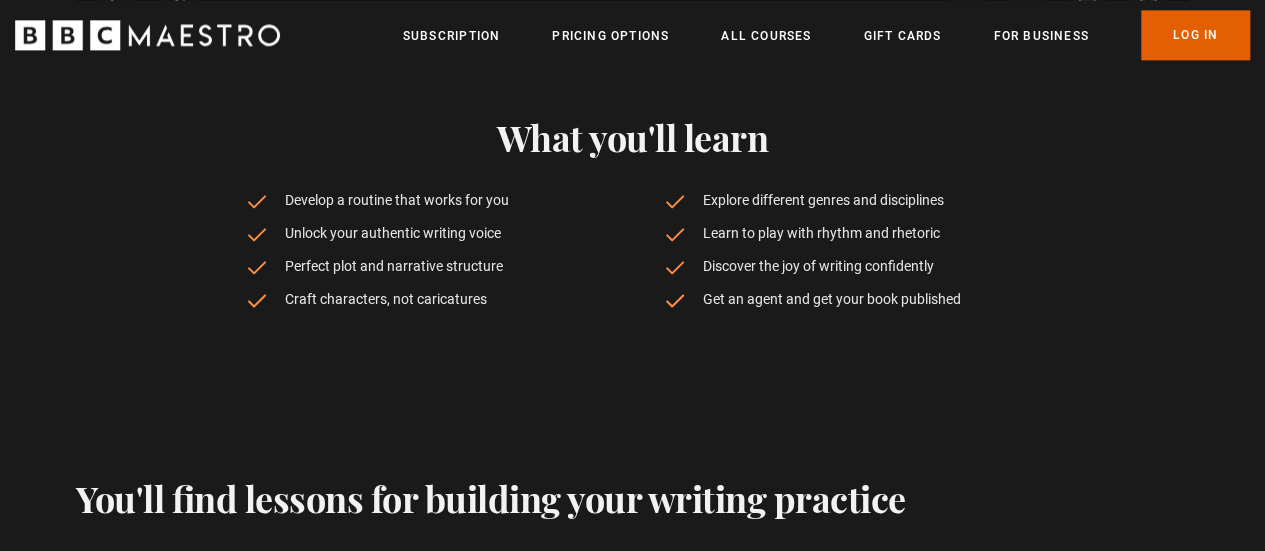 click on "Write your story with the greatest
Finally get writing with help from the world's greatest authors. Whether you're working on a novel, poetry, a children's book, a screenplay – or want to try something completely different – all the inspiration and guidance you need is right here.
13 courses
70+ hours
300+ lessons
7 more topics to explore
Subscribe to BBC Maestro
Explore all courses
Get 20% off all courses today with a subscription for  £120   £96
Start a new chapter of your life
Video Player is loading. Play Video 10s Skip Back 10 seconds Play 10s Loaded" at bounding box center (632, 3117) 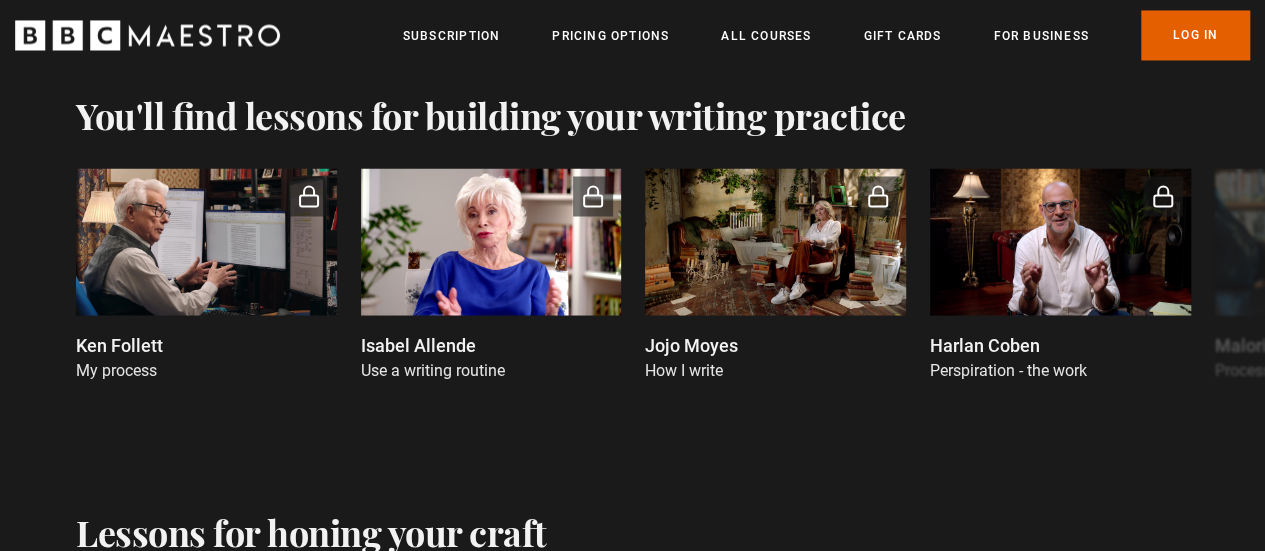 scroll, scrollTop: 1694, scrollLeft: 0, axis: vertical 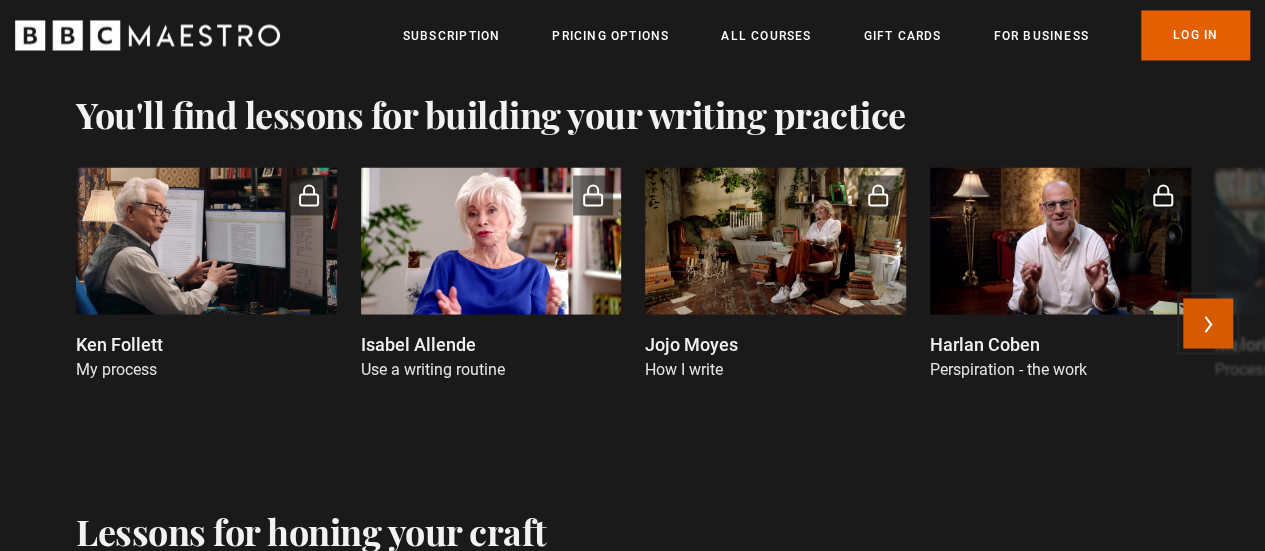 click on "Next" at bounding box center (1208, 323) 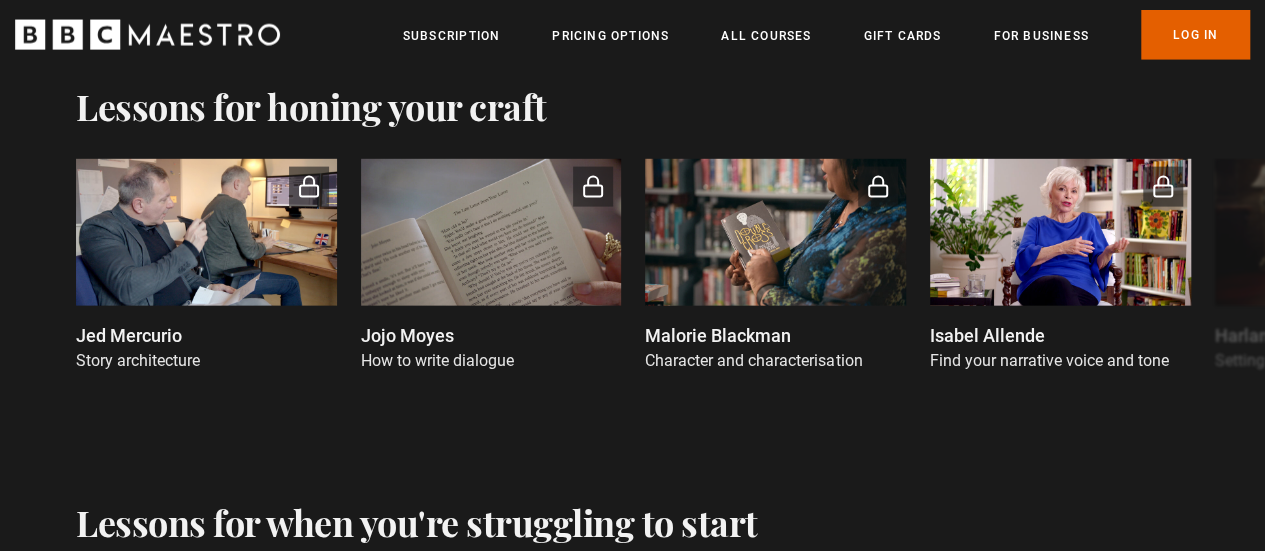 scroll, scrollTop: 2119, scrollLeft: 0, axis: vertical 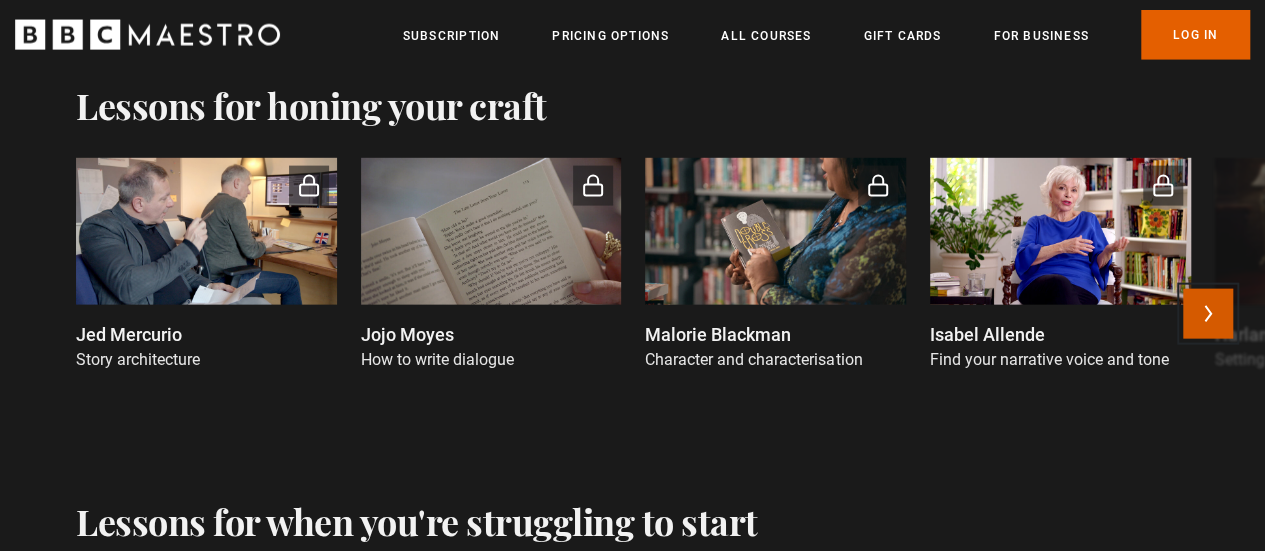 click on "Next" at bounding box center [1208, 314] 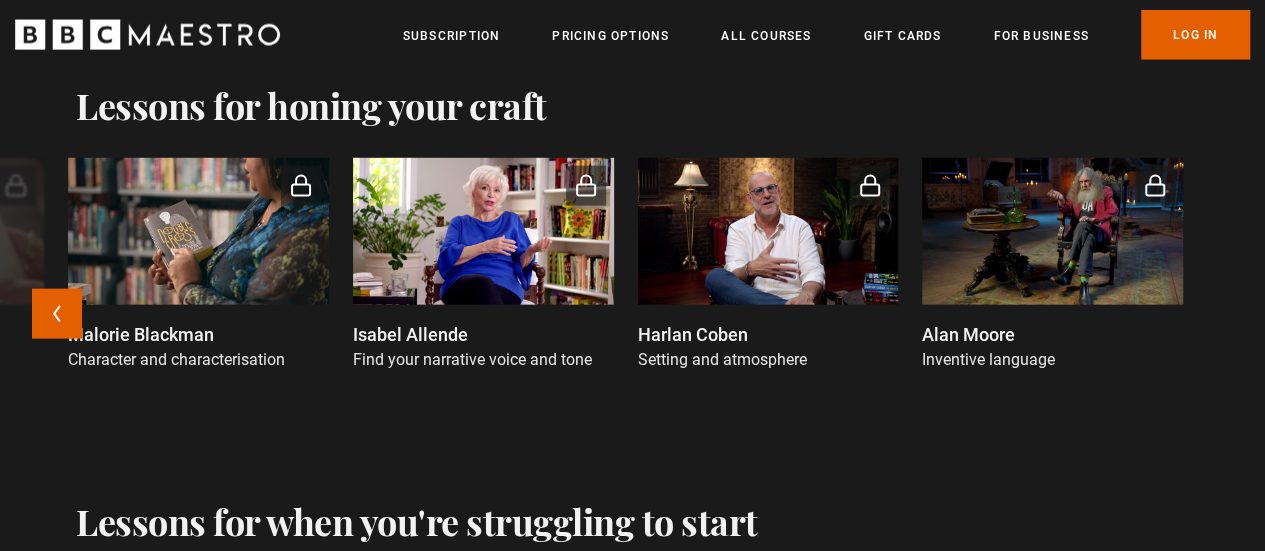 scroll, scrollTop: 2263, scrollLeft: 0, axis: vertical 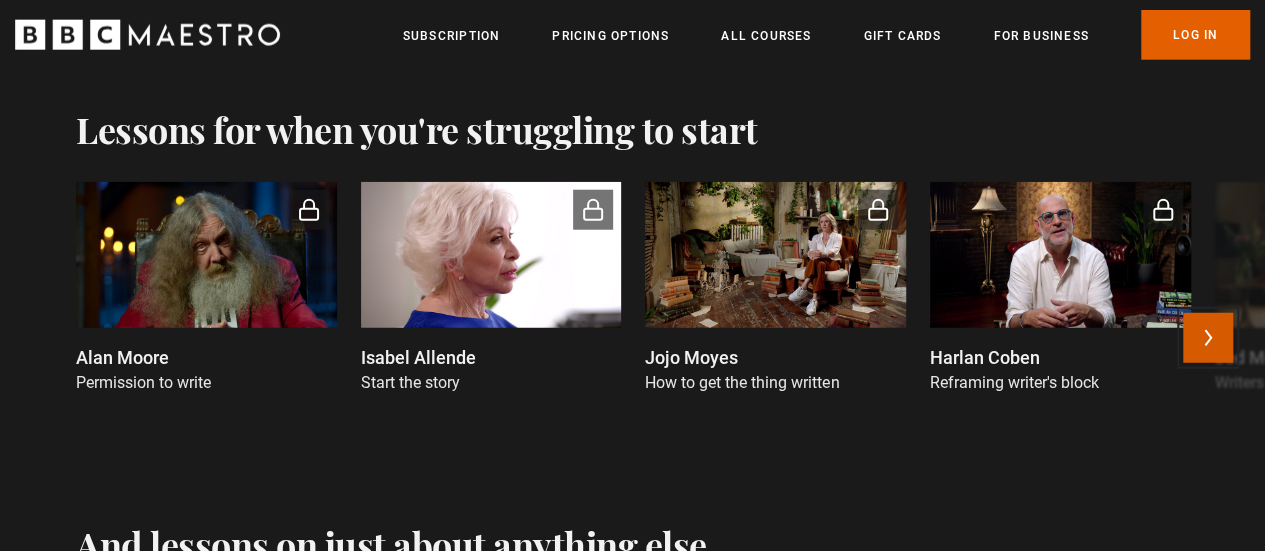 click on "Next" at bounding box center [1208, 338] 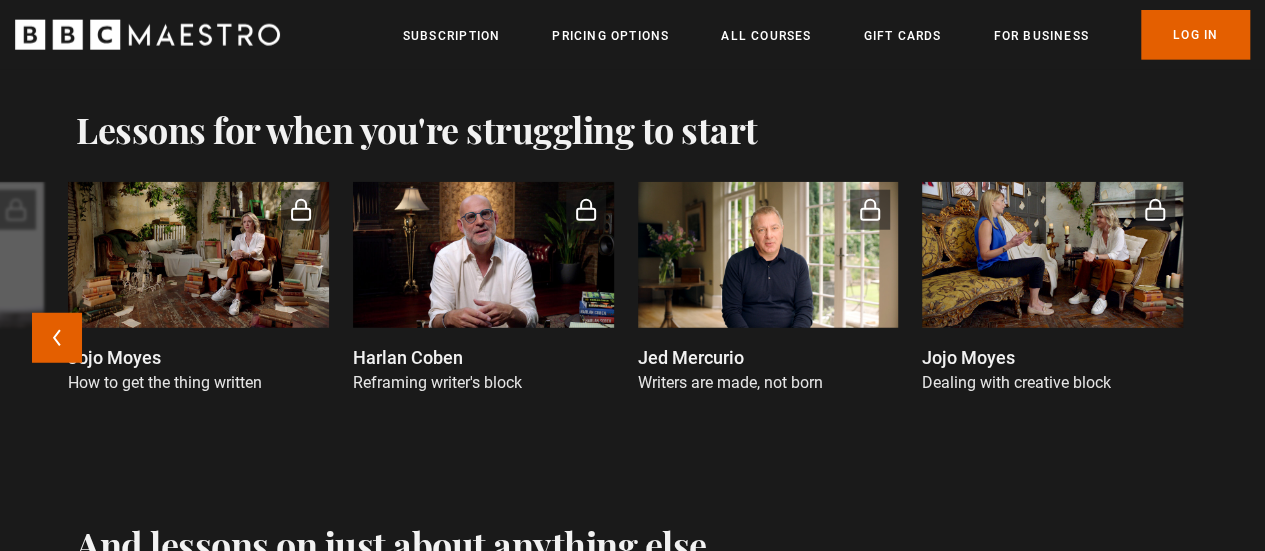 scroll, scrollTop: 0, scrollLeft: 4067, axis: horizontal 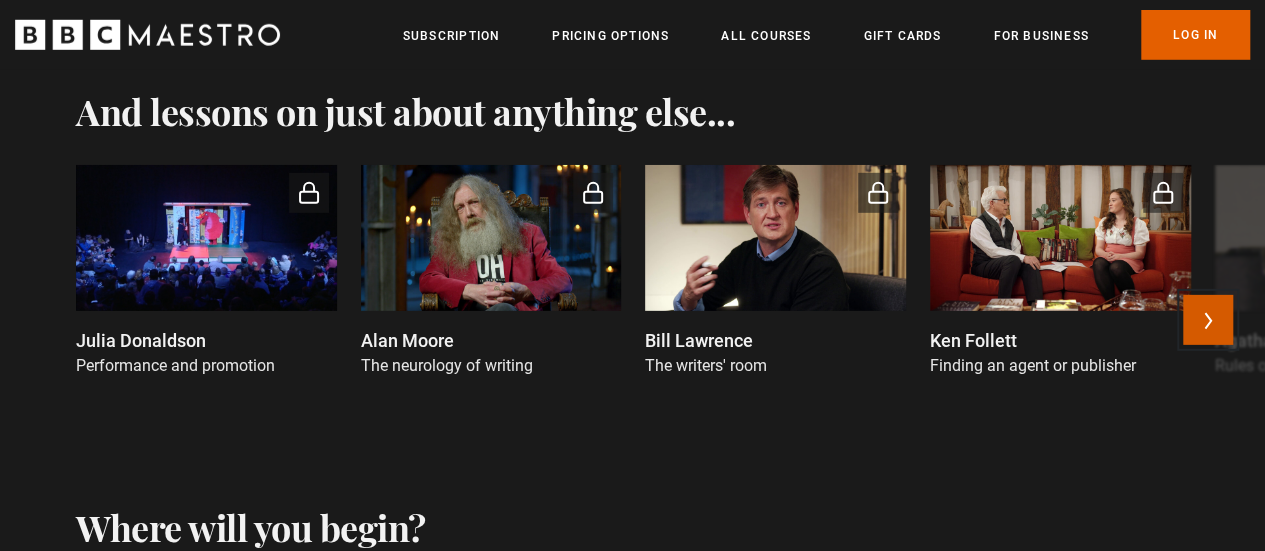 click on "Next" at bounding box center (1208, 320) 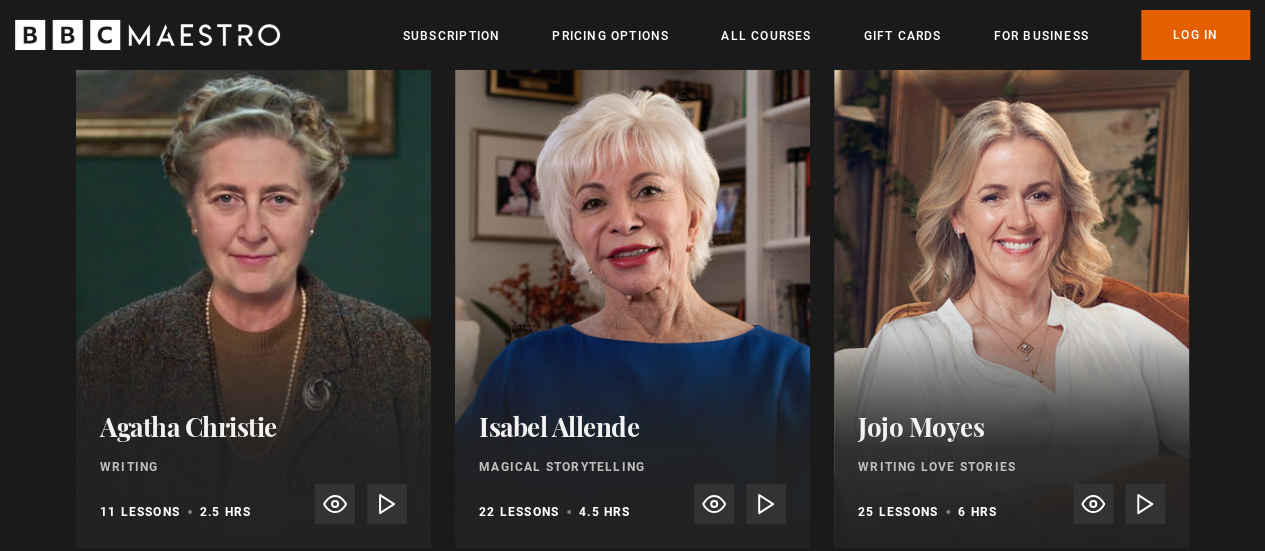 scroll, scrollTop: 3561, scrollLeft: 0, axis: vertical 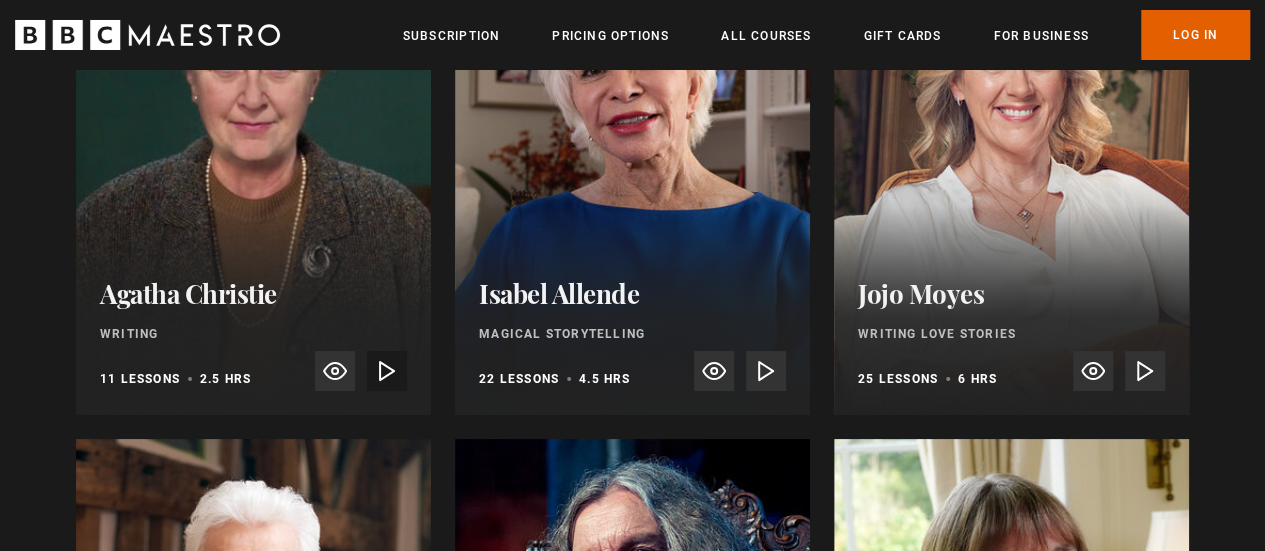 click on "Watch Trailer" at bounding box center (387, 371) 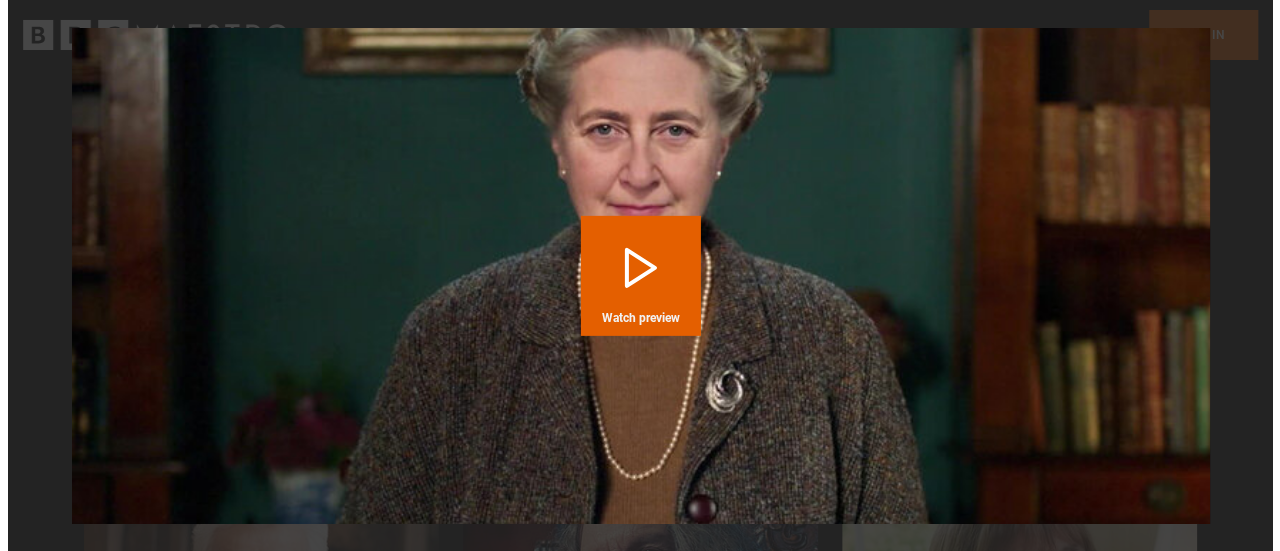 scroll, scrollTop: 3698, scrollLeft: 0, axis: vertical 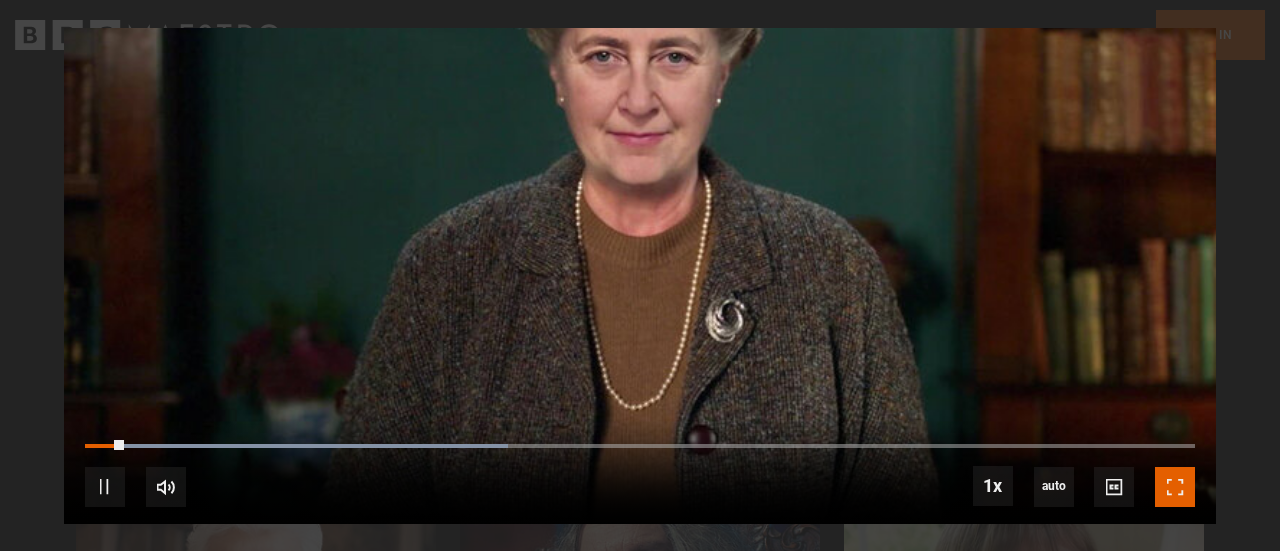 click at bounding box center [1175, 487] 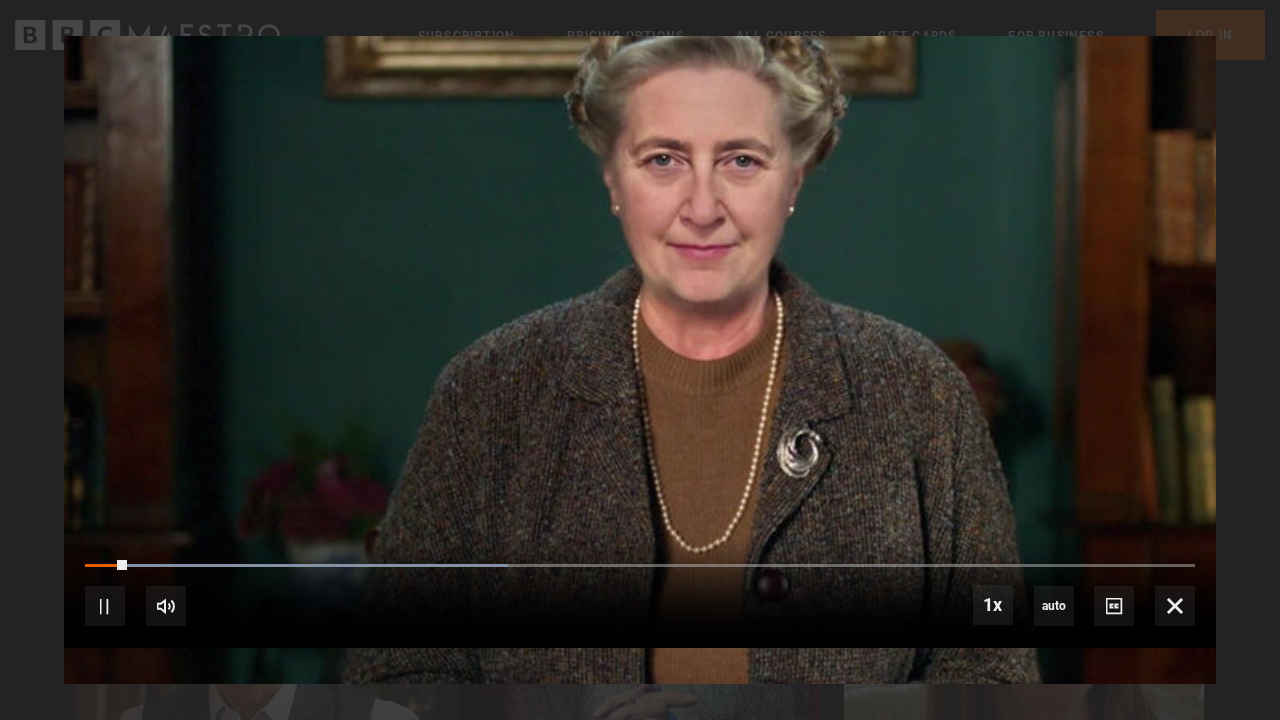 scroll, scrollTop: 0, scrollLeft: 0, axis: both 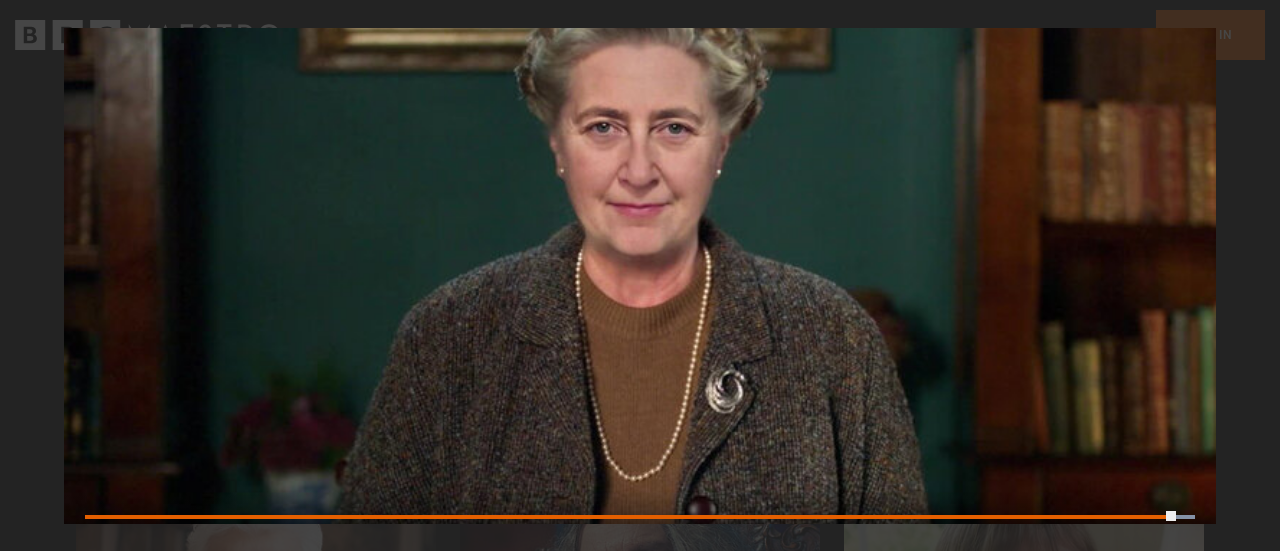 click on "Close Trailer
Video Player is loading. Play Video Watch preview 10s Skip Back 10 seconds Pause 10s Skip Forward 10 seconds Loaded :  100.00% 1:43 1:42 Pause Mute Current Time  1:42 - Duration  1:44 1x Playback Rate 2x 1.5x 1x , selected 0.5x auto Quality 360p 720p 1080p 2160p Auto , selected Captions captions off , selected English  Captions This is a modal window." at bounding box center [640, 276] 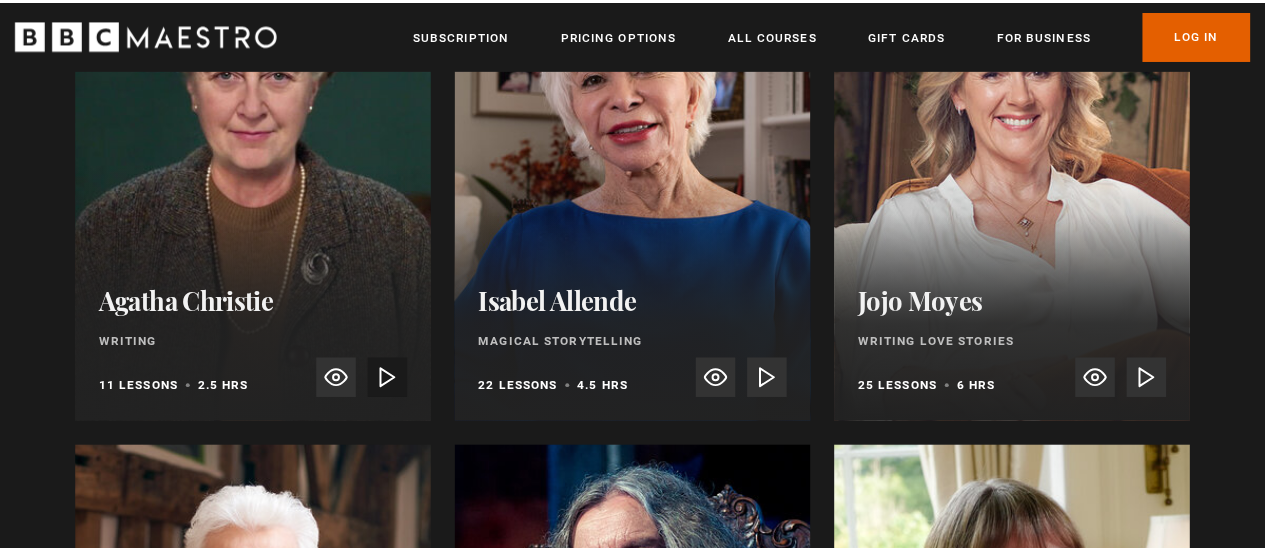 scroll, scrollTop: 3689, scrollLeft: 0, axis: vertical 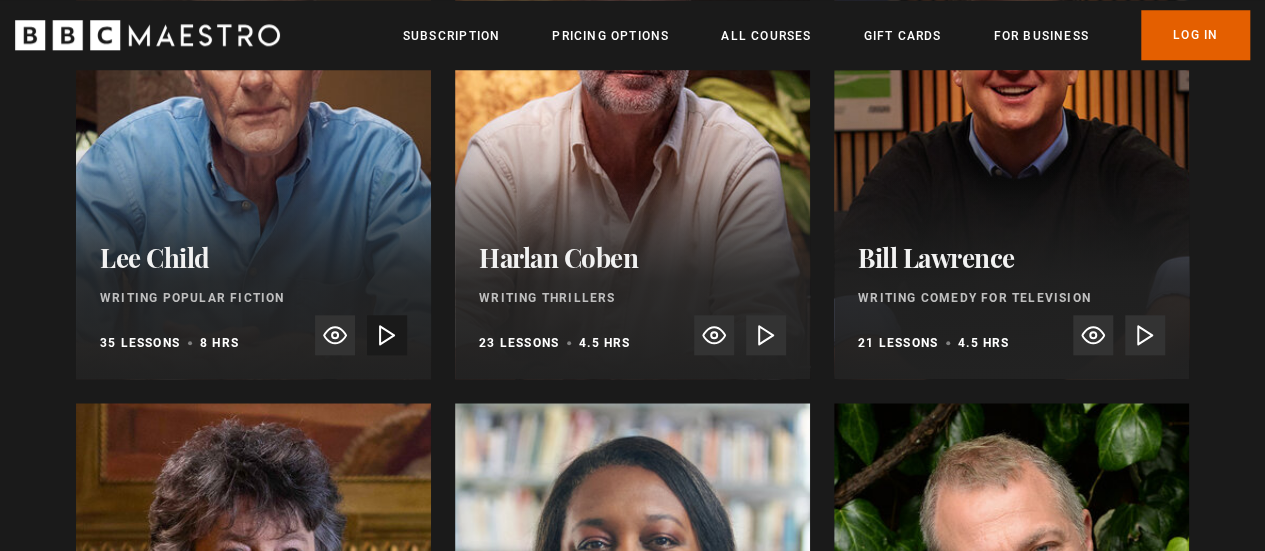 click on "Watch Trailer" at bounding box center [387, 335] 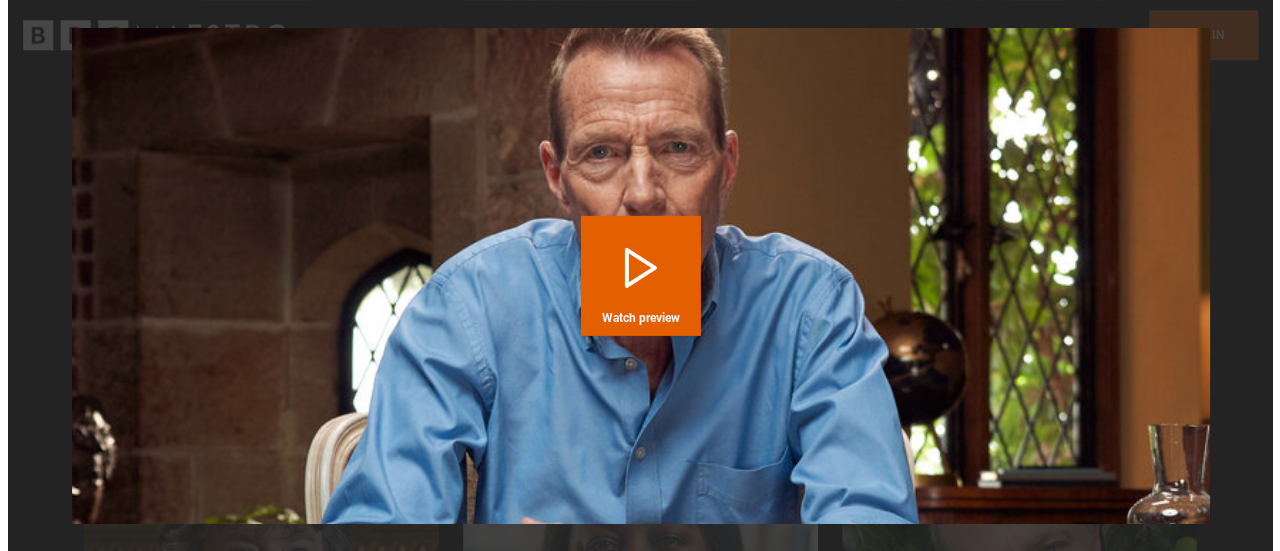 scroll, scrollTop: 4742, scrollLeft: 0, axis: vertical 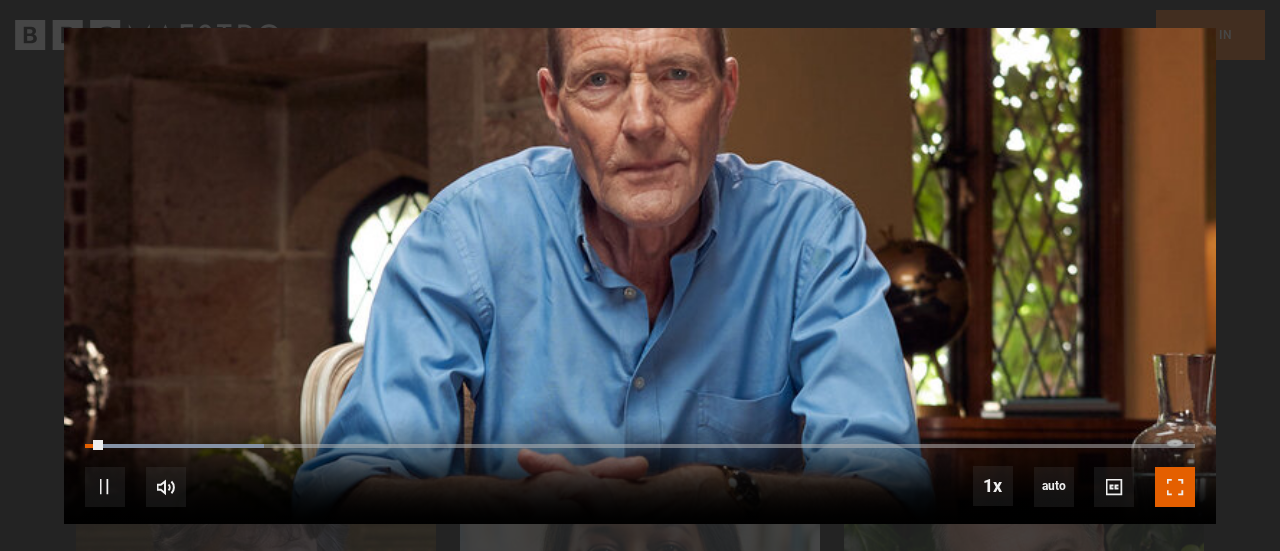 click at bounding box center [1175, 487] 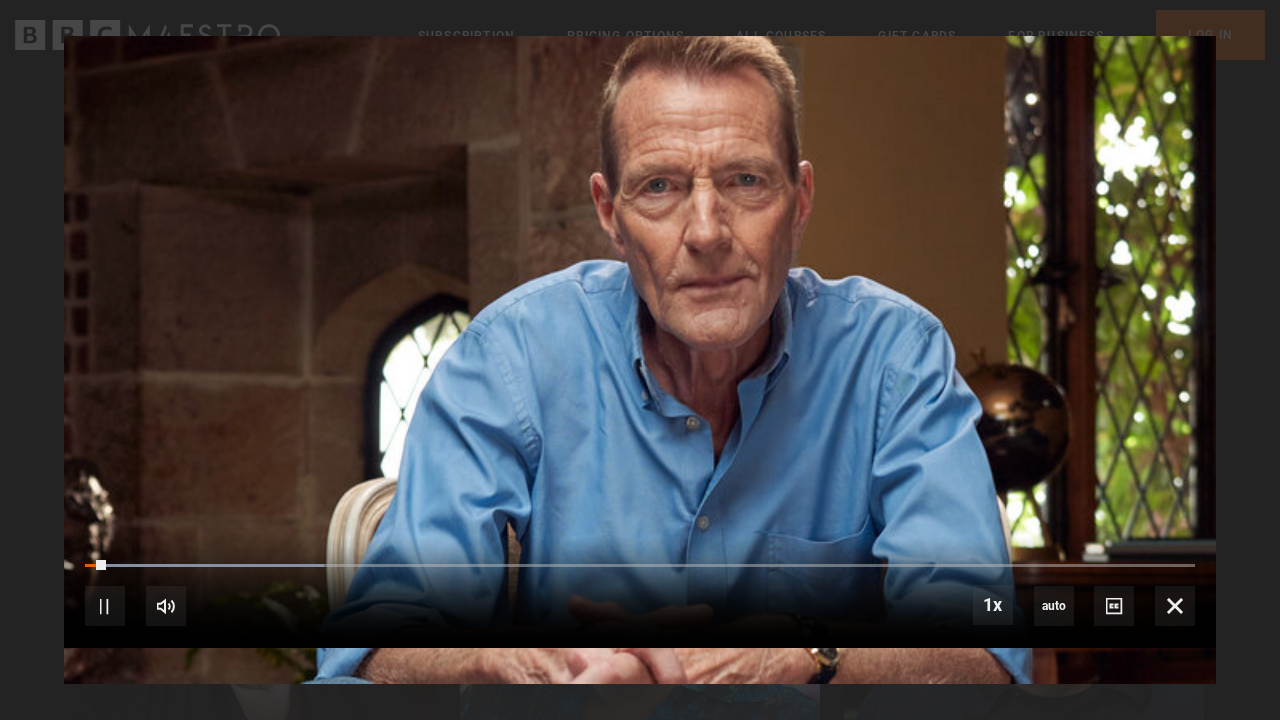 scroll, scrollTop: 0, scrollLeft: 0, axis: both 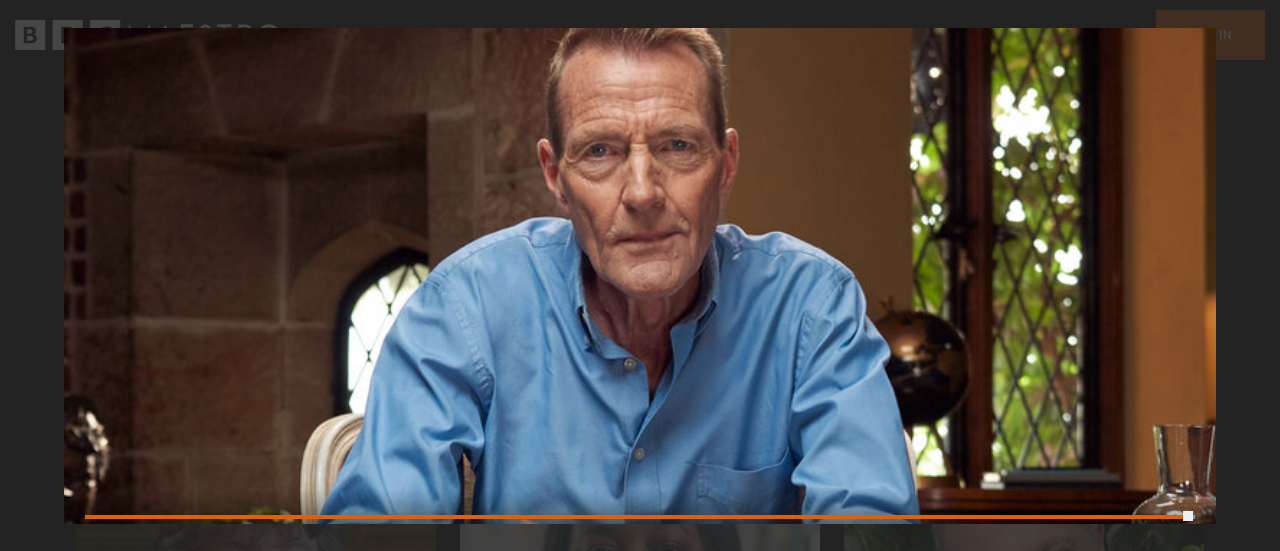 click on "Close Trailer
Video Player is loading. Play Video Watch preview 10s Skip Back 10 seconds Pause 10s Skip Forward 10 seconds Loaded :  100.00% 1:32 Pause Mute Current Time  1:32 - Duration  1:32 1x Playback Rate 2x 1.5x 1x , selected 0.5x auto Quality 360p 720p 1080p 2160p Auto , selected Captions captions off , selected English  Captions This is a modal window." at bounding box center [640, 276] 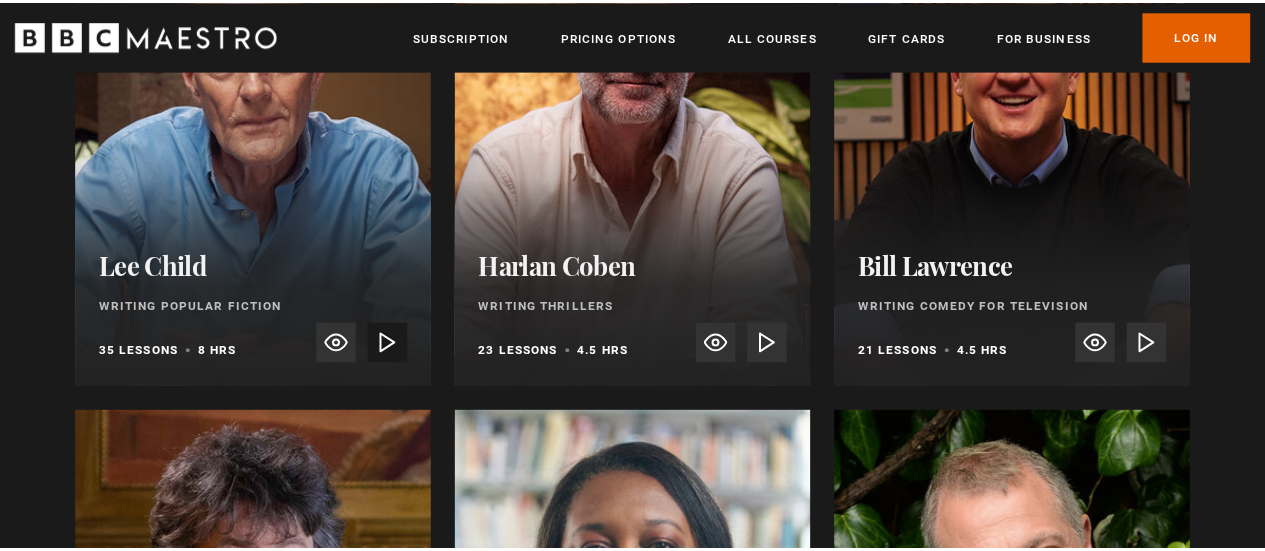 scroll, scrollTop: 4733, scrollLeft: 0, axis: vertical 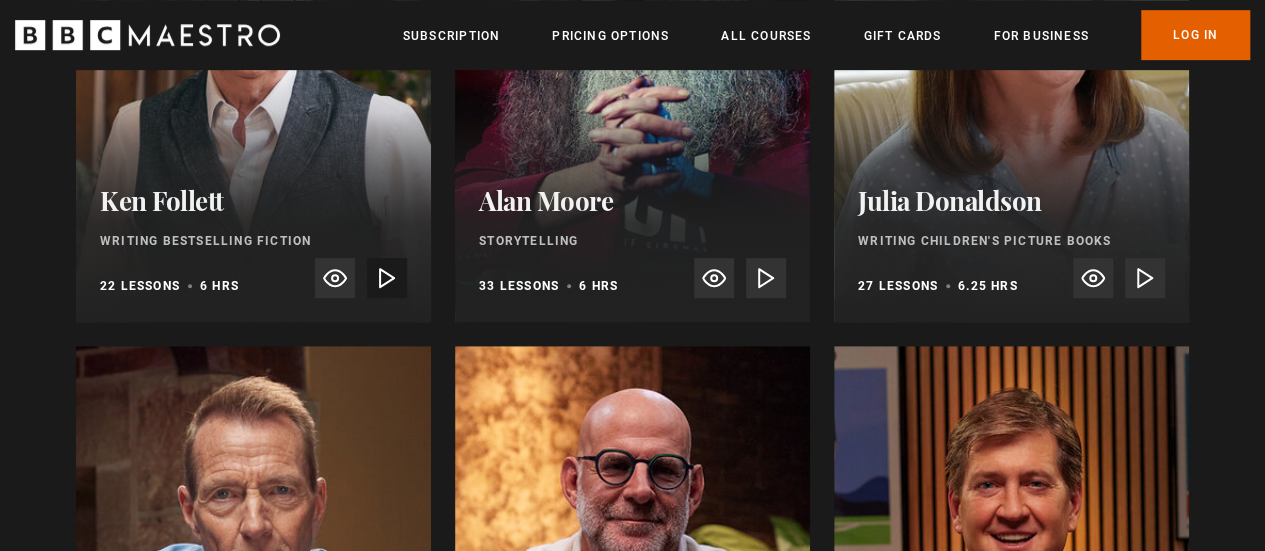 click on "Watch Trailer" at bounding box center [387, 278] 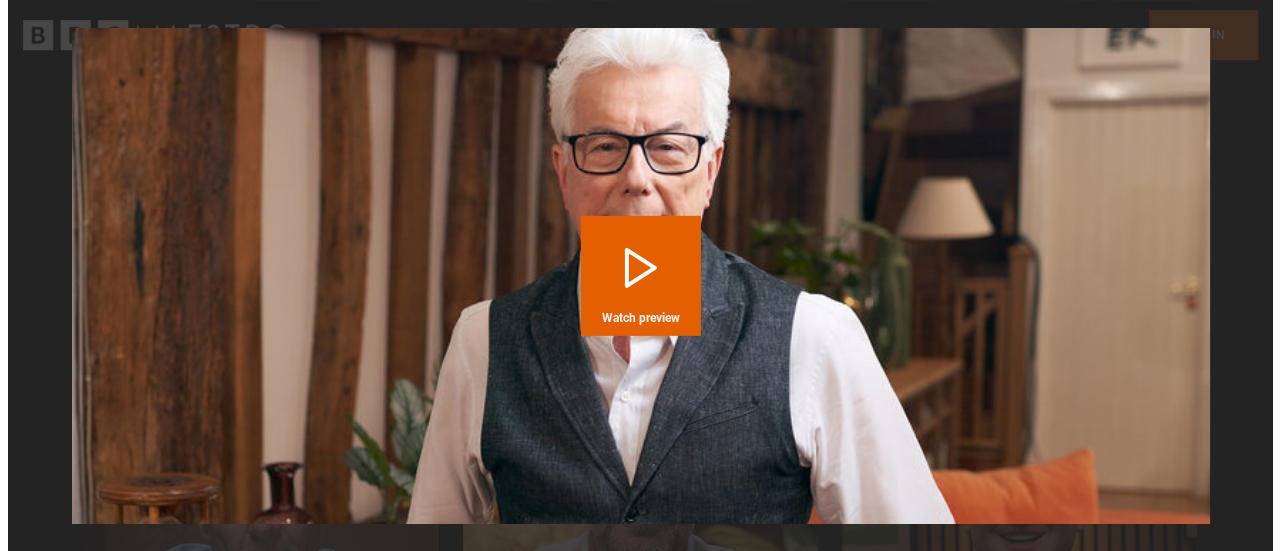 scroll, scrollTop: 4294, scrollLeft: 0, axis: vertical 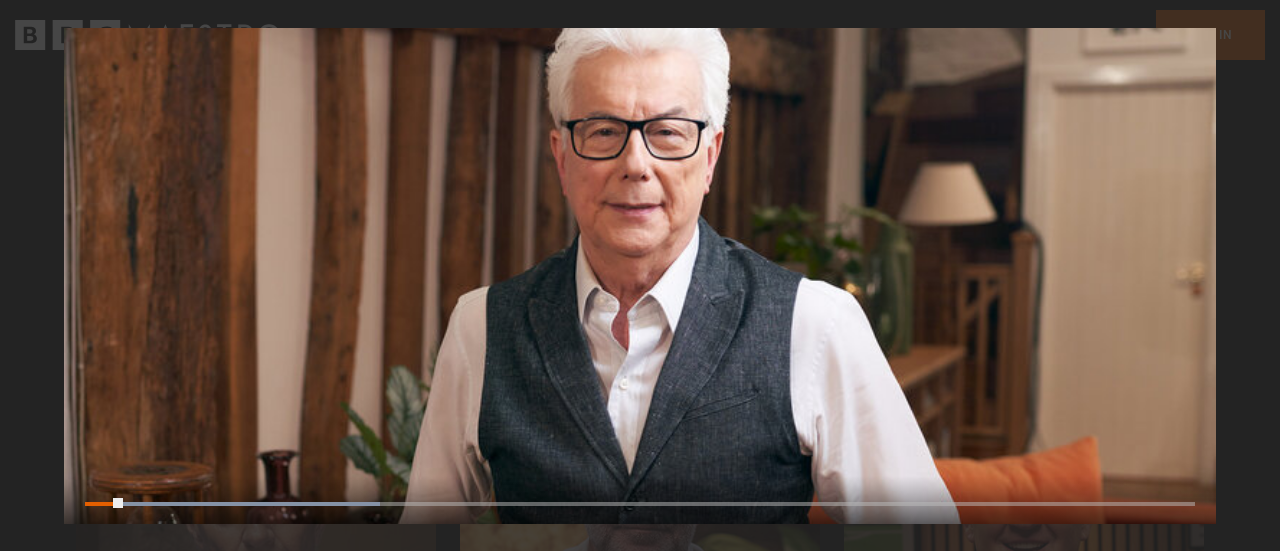 click on "Close Trailer
Video Player is loading. Play Video Watch preview 10s Skip Back 10 seconds Pause 10s Skip Forward 10 seconds Loaded :  26.55% 0:03 Pause Mute Current Time  0:03 - Duration  1:53 1x Playback Rate 2x 1.5x 1x , selected 0.5x auto Quality 360p 720p 1080p 2160p Auto , selected Captions captions off , selected English  Captions This is a modal window." at bounding box center (640, 276) 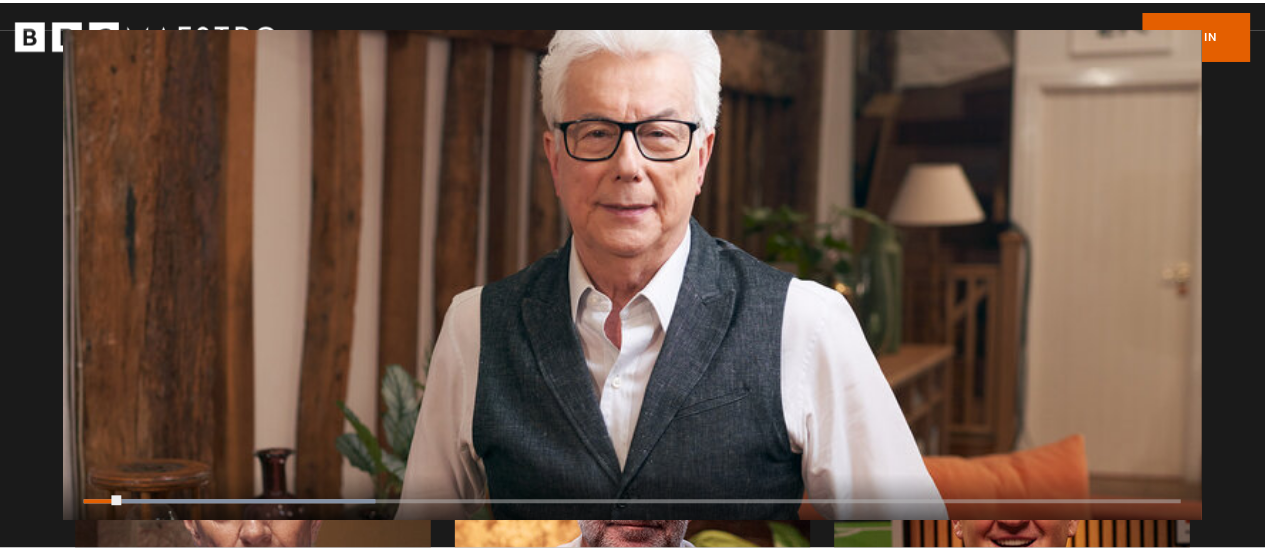 scroll, scrollTop: 4286, scrollLeft: 0, axis: vertical 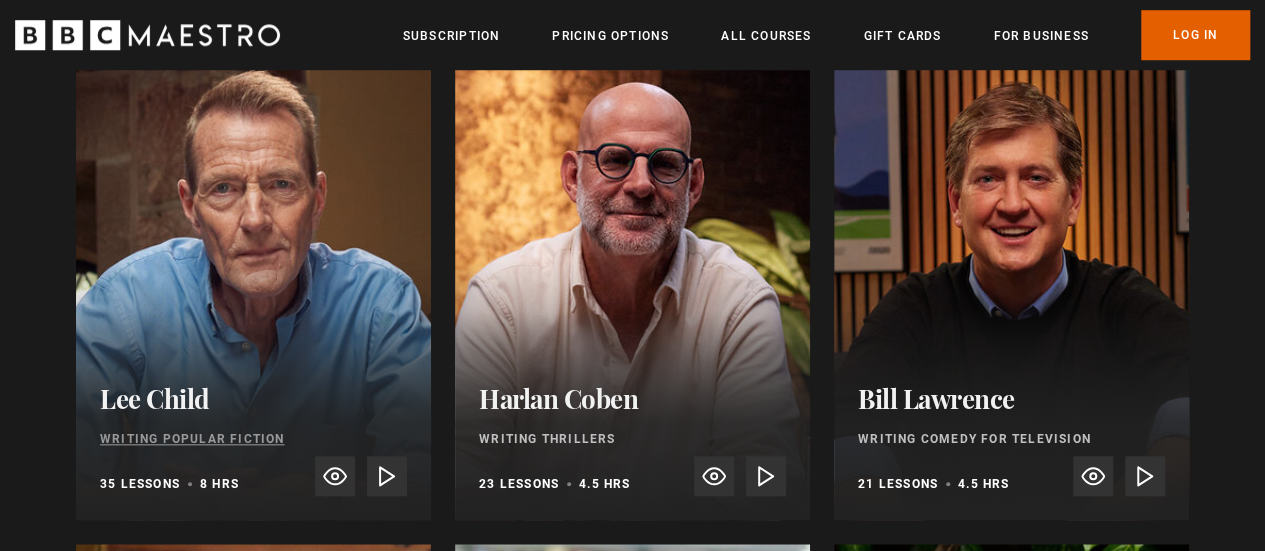 click on "Writing Popular Fiction" at bounding box center (192, 439) 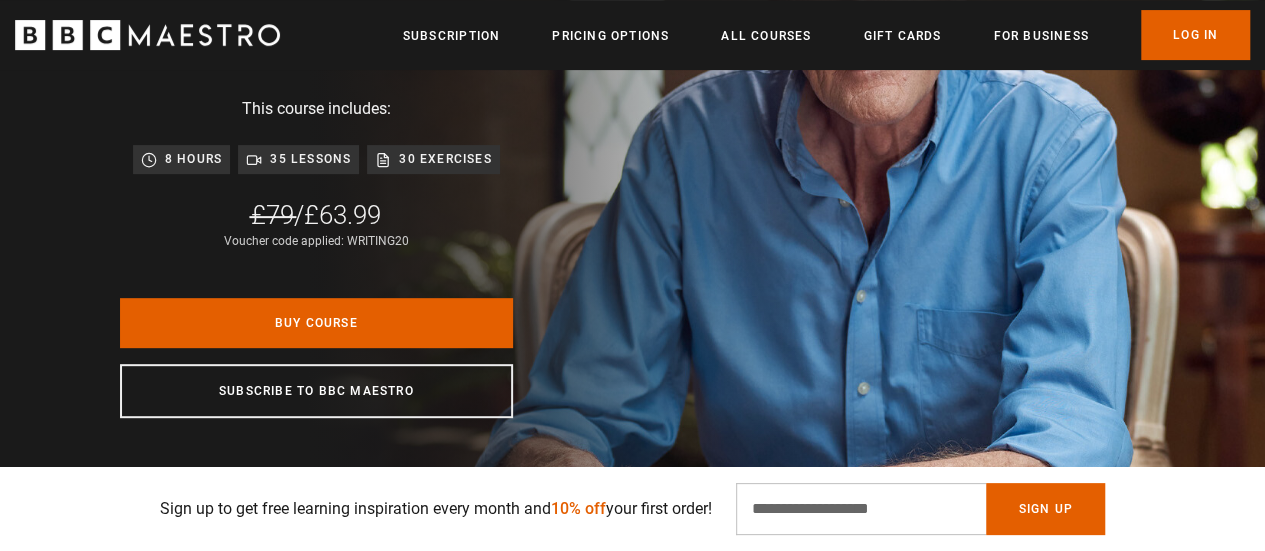 scroll, scrollTop: 320, scrollLeft: 0, axis: vertical 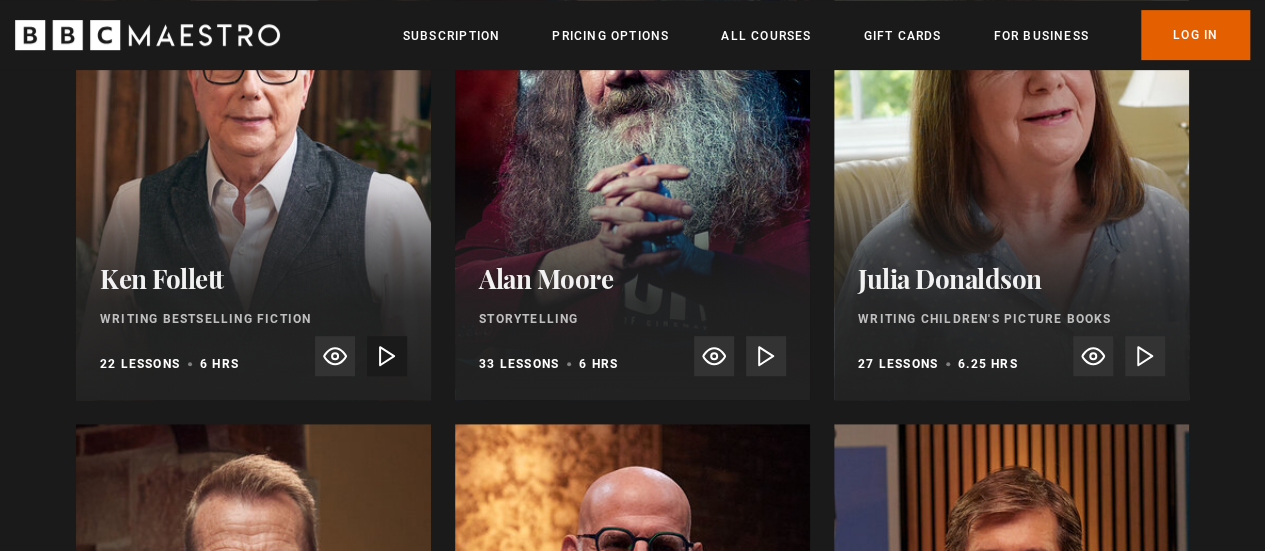 click on "Watch Trailer" at bounding box center (387, 356) 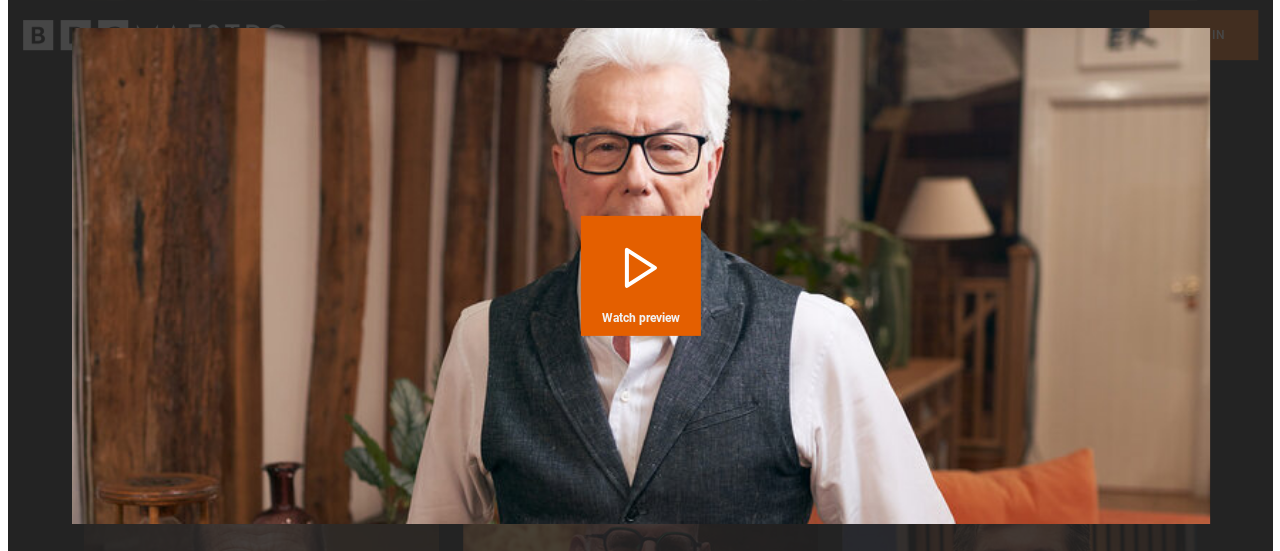 scroll, scrollTop: 4264, scrollLeft: 0, axis: vertical 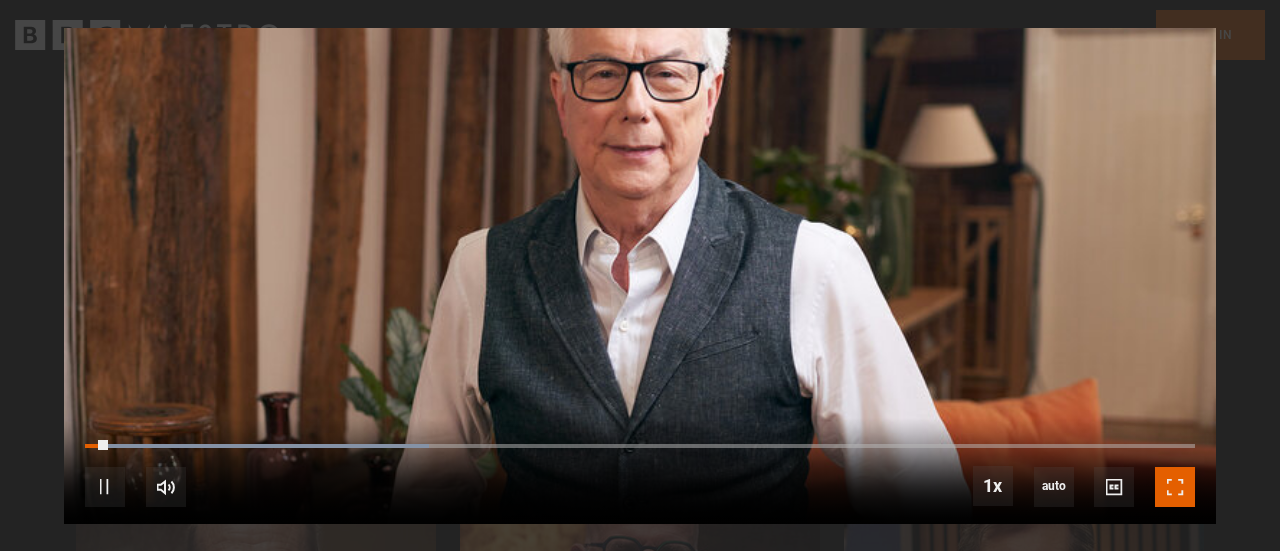 click at bounding box center (1175, 487) 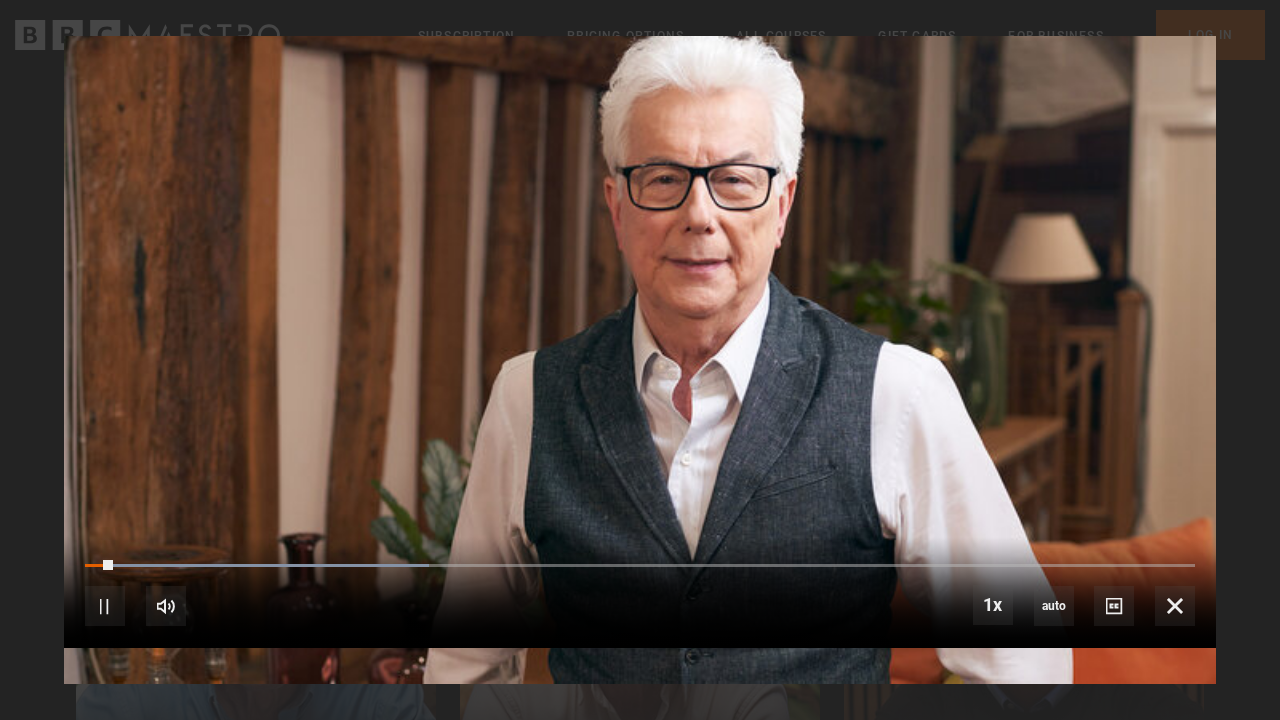 scroll, scrollTop: 0, scrollLeft: 0, axis: both 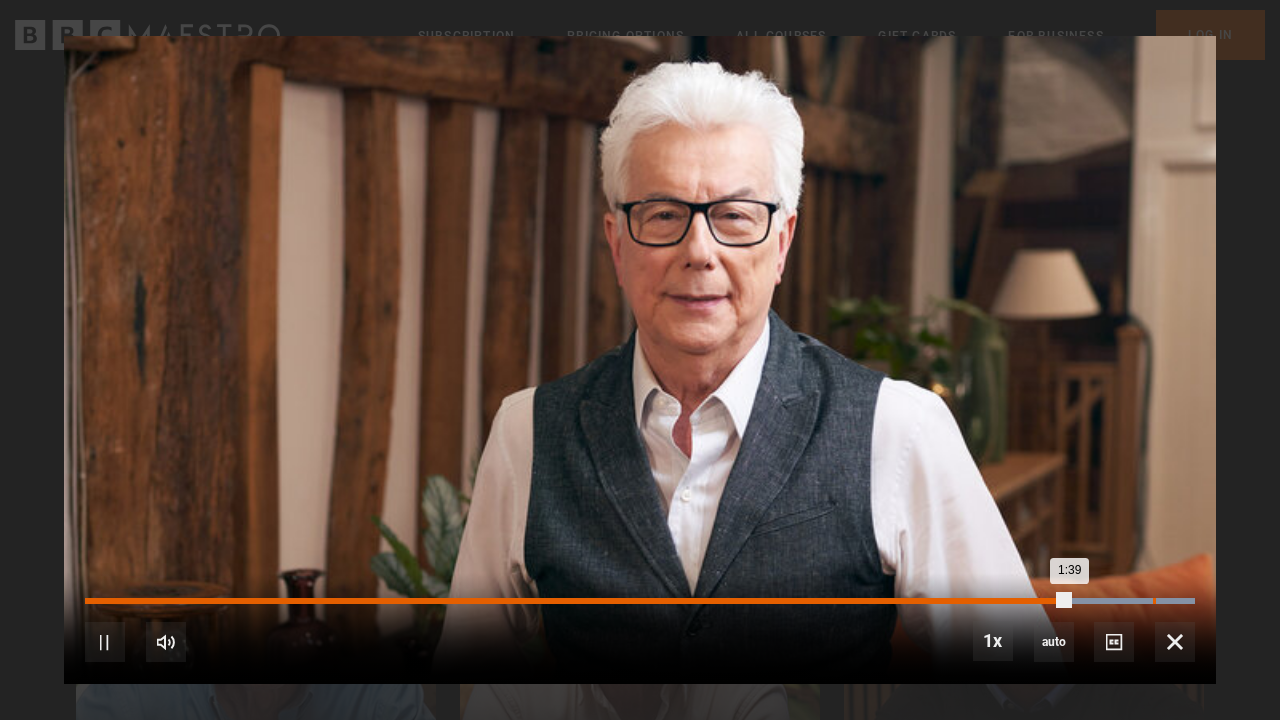click on "1:39" at bounding box center (577, 601) 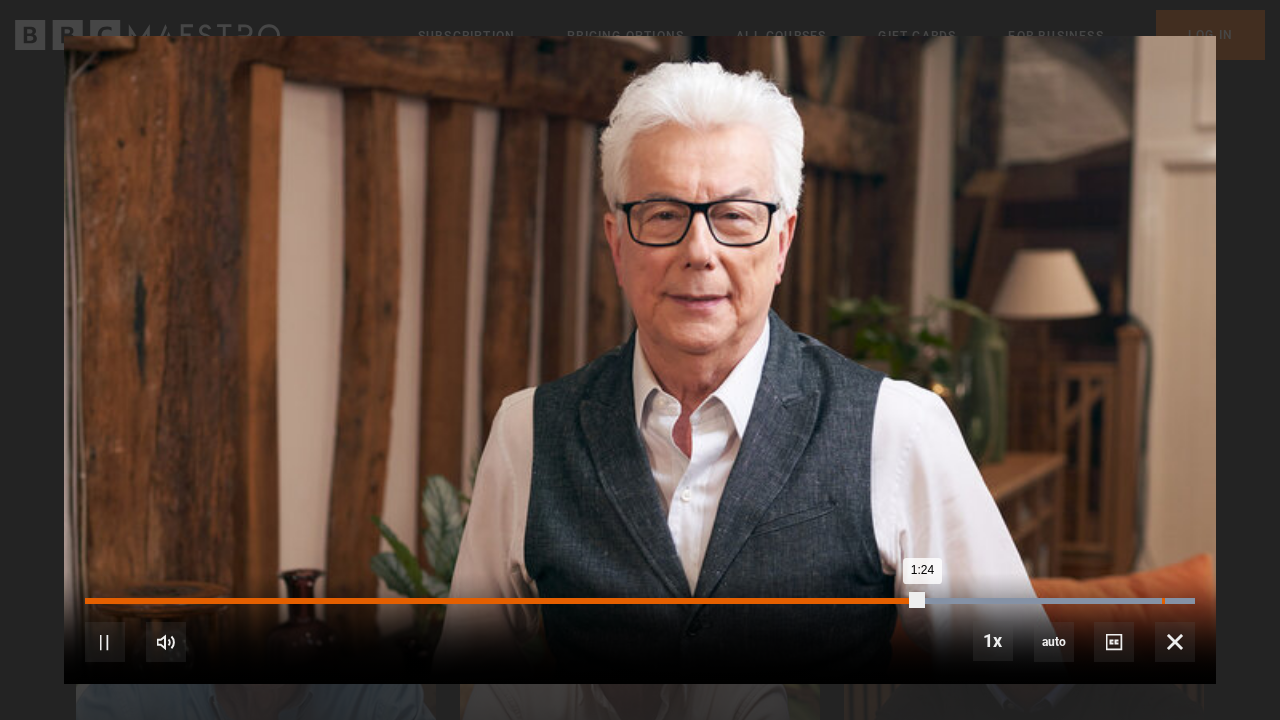 scroll, scrollTop: 0, scrollLeft: 2852, axis: horizontal 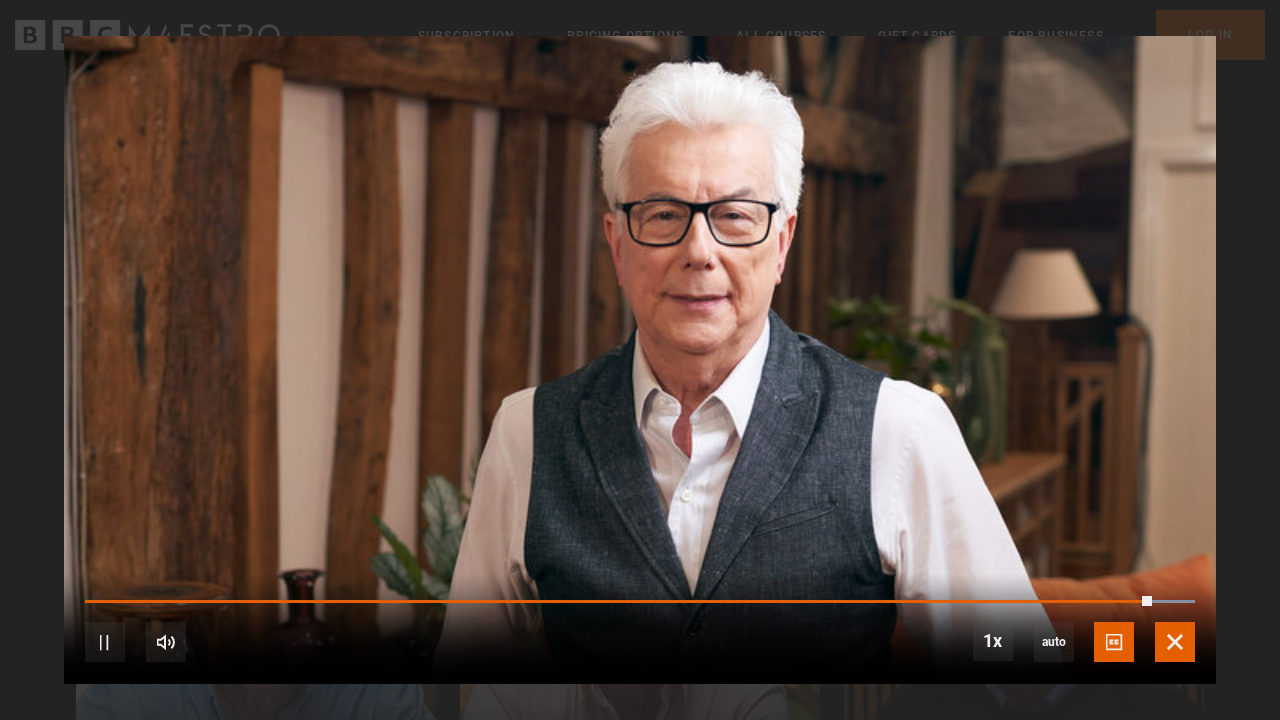 click at bounding box center (1175, 642) 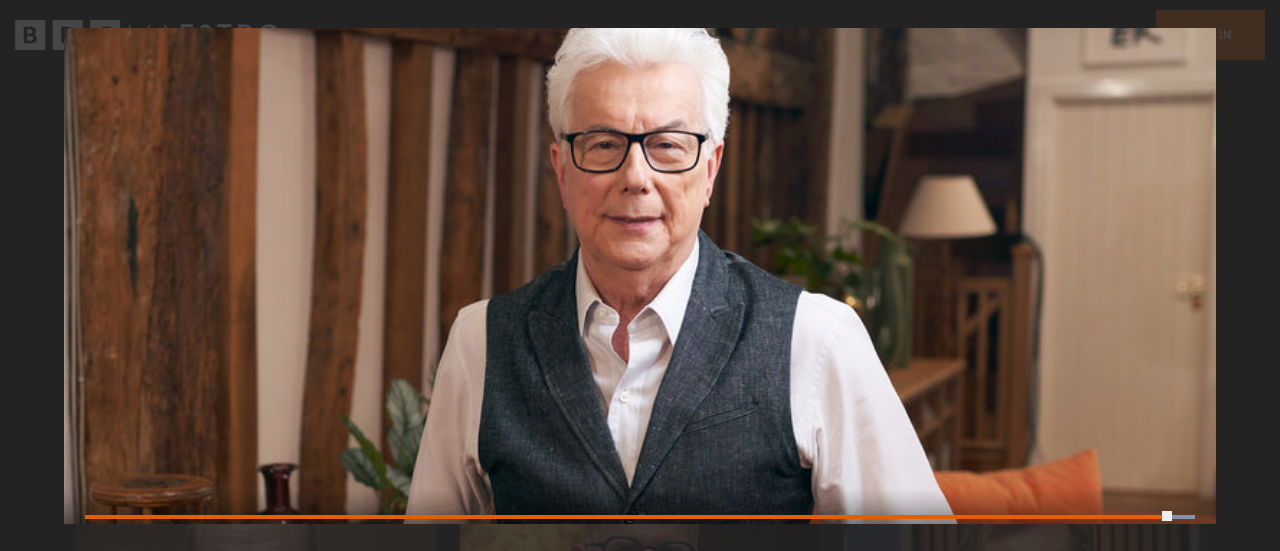 scroll, scrollTop: 71, scrollLeft: 0, axis: vertical 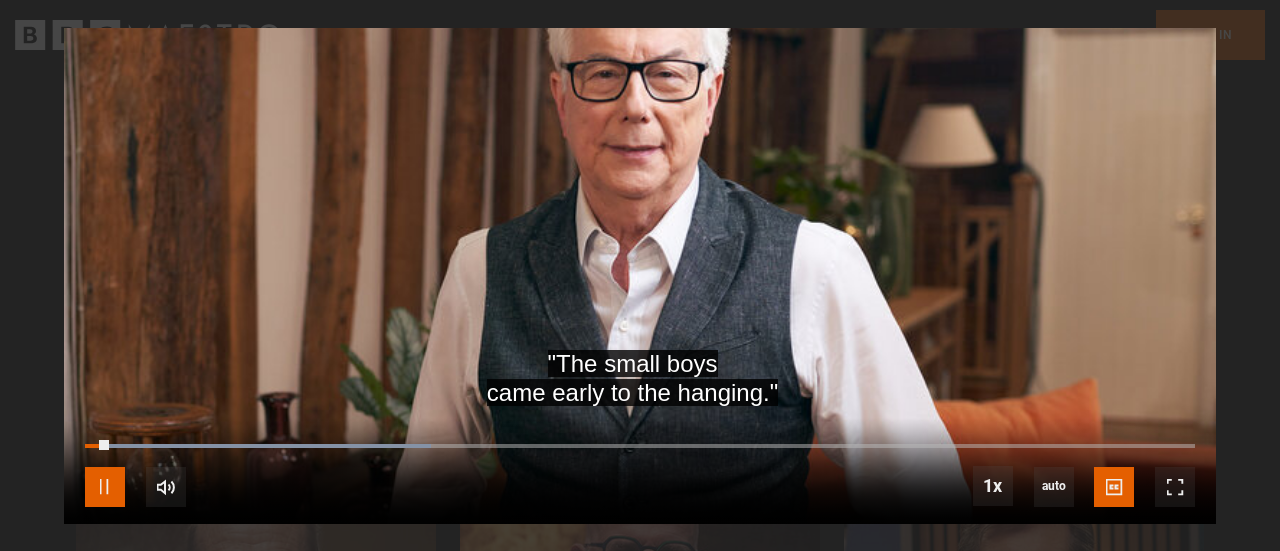 click at bounding box center [105, 487] 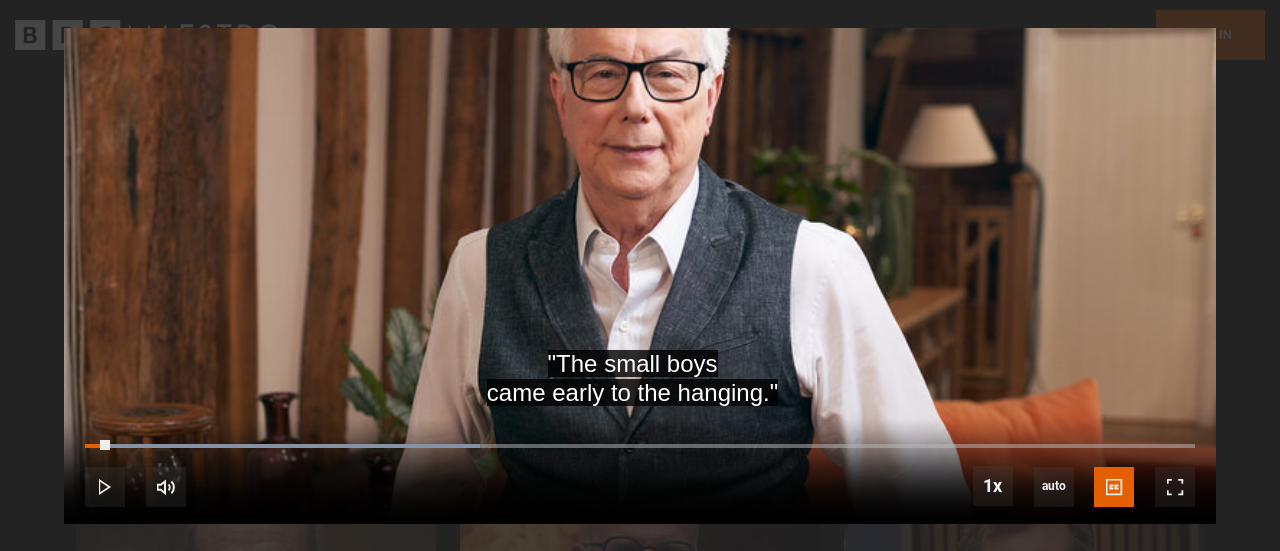 click on "Close Trailer
"The small boys
came early to the hanging." Video Player is loading. Play Video Watch preview 10s Skip Back 10 seconds Play 10s Skip Forward 10 seconds Loaded :  35.61% 0:06 0:02 Play Mute Current Time  0:02 - Duration  1:52 1x Playback Rate 2x 1.5x 1x , selected 0.5x auto Quality 360p 720p 1080p 2160p Auto , selected Captions captions off English  Captions , selected This is a modal window." at bounding box center (640, 276) 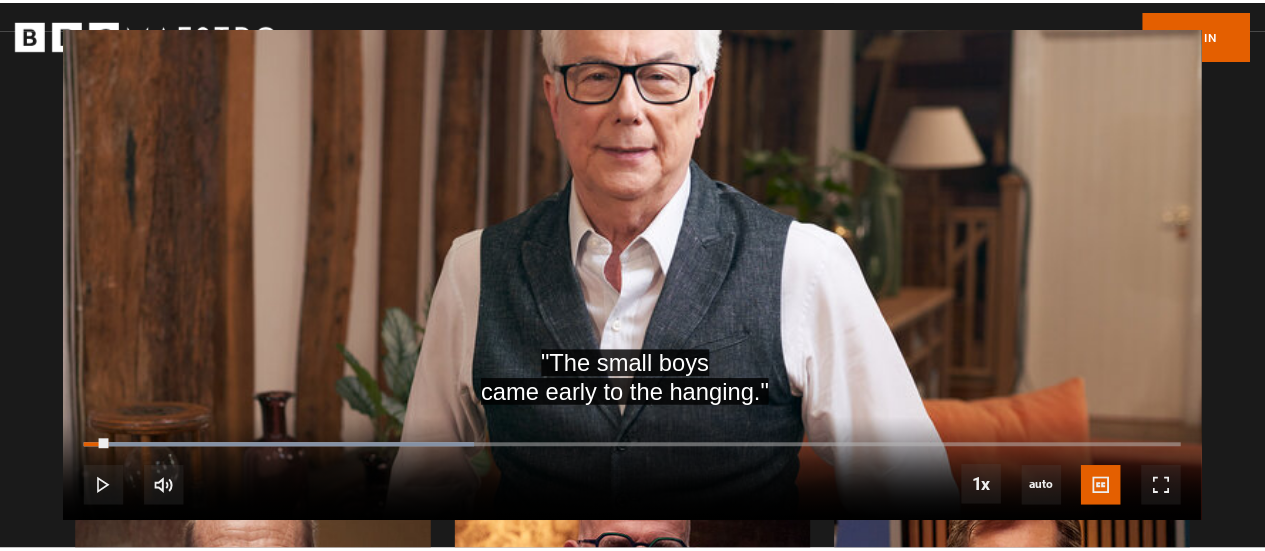 scroll, scrollTop: 4256, scrollLeft: 0, axis: vertical 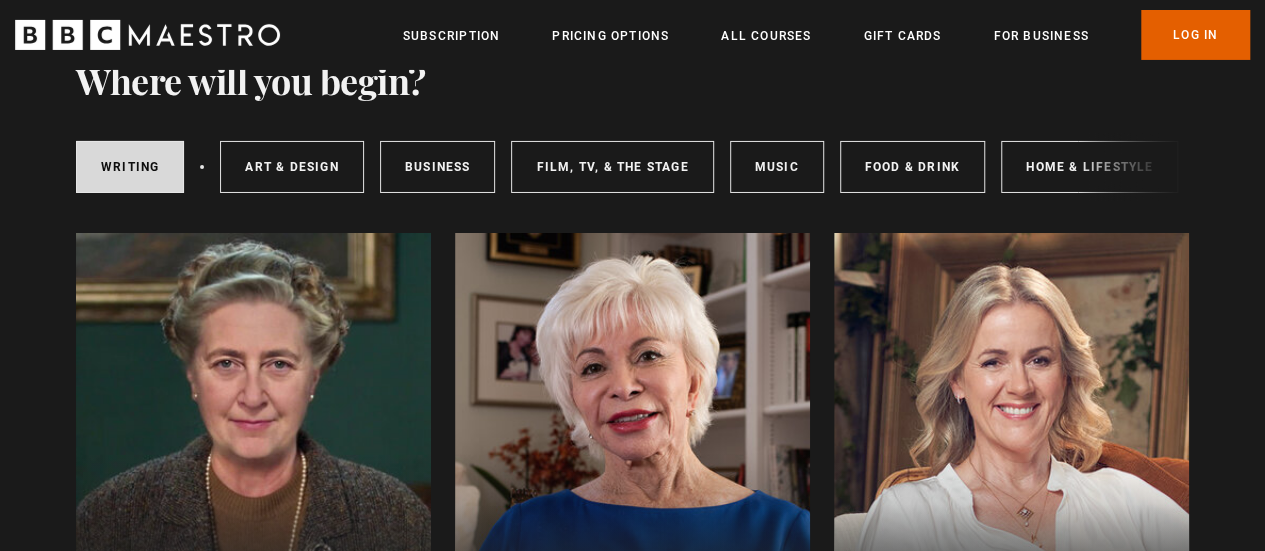 drag, startPoint x: 506, startPoint y: 219, endPoint x: 608, endPoint y: 207, distance: 102.70345 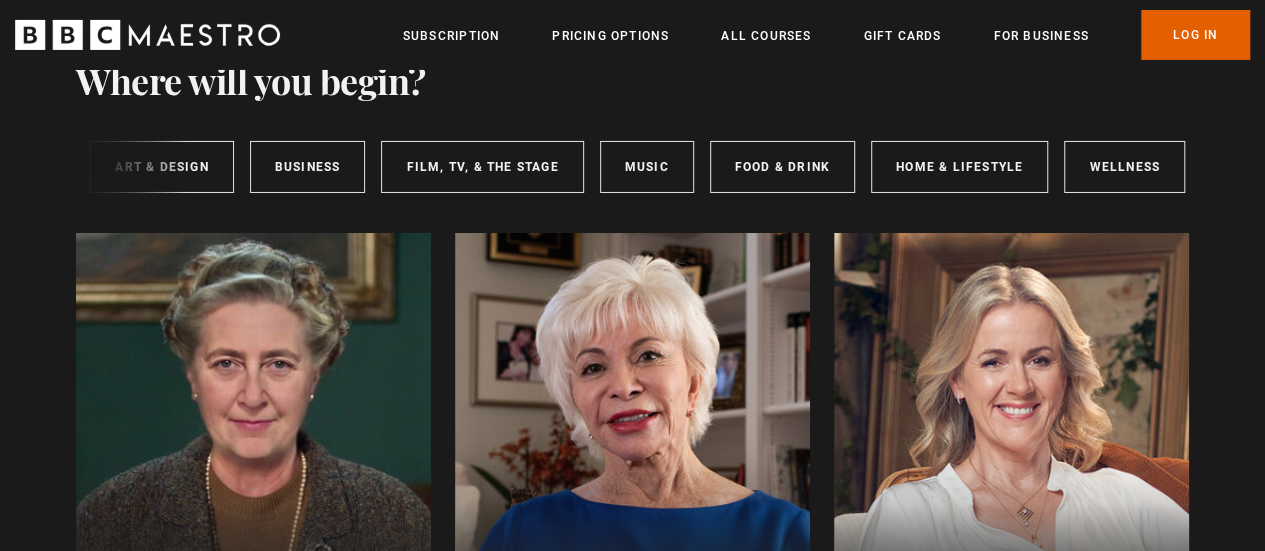 scroll, scrollTop: 0, scrollLeft: 0, axis: both 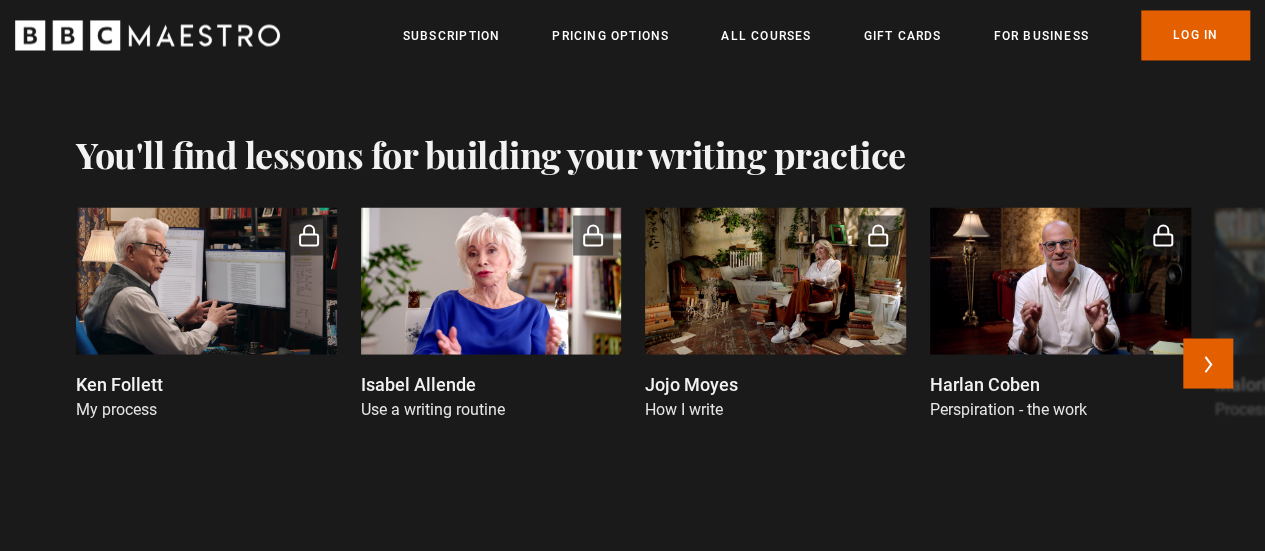 click on "Ken Follett
My process
Isabel Allende
Use a writing routine
Jojo Moyes
How I write
Harlan Coben
Perspiration - the work
Malorie Blackman
Process
Previous
Next" at bounding box center (632, 334) 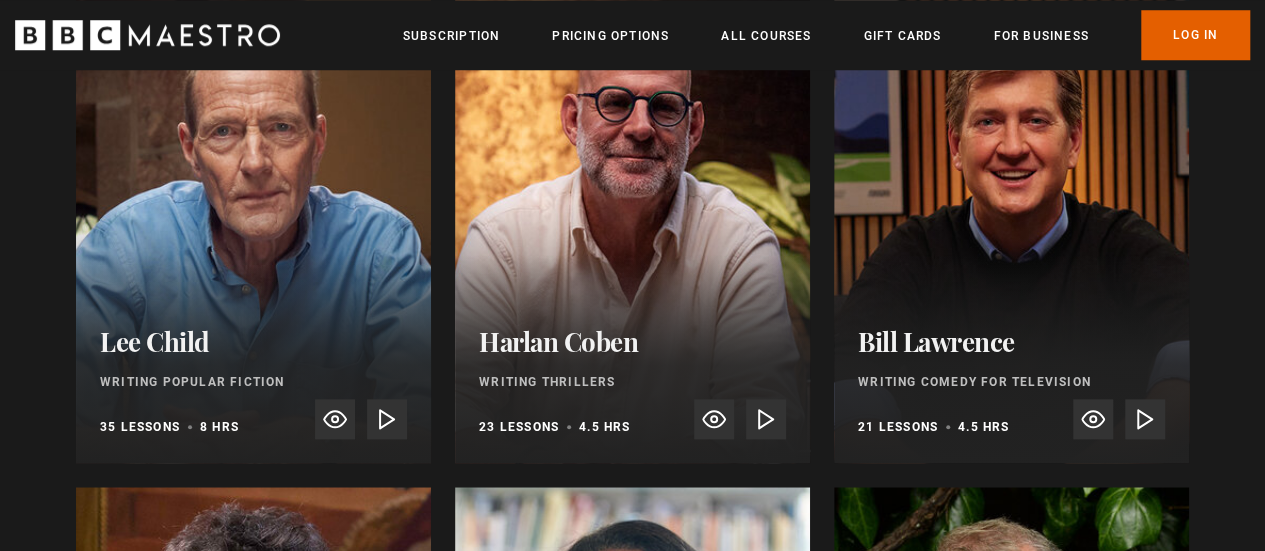 scroll, scrollTop: 4719, scrollLeft: 0, axis: vertical 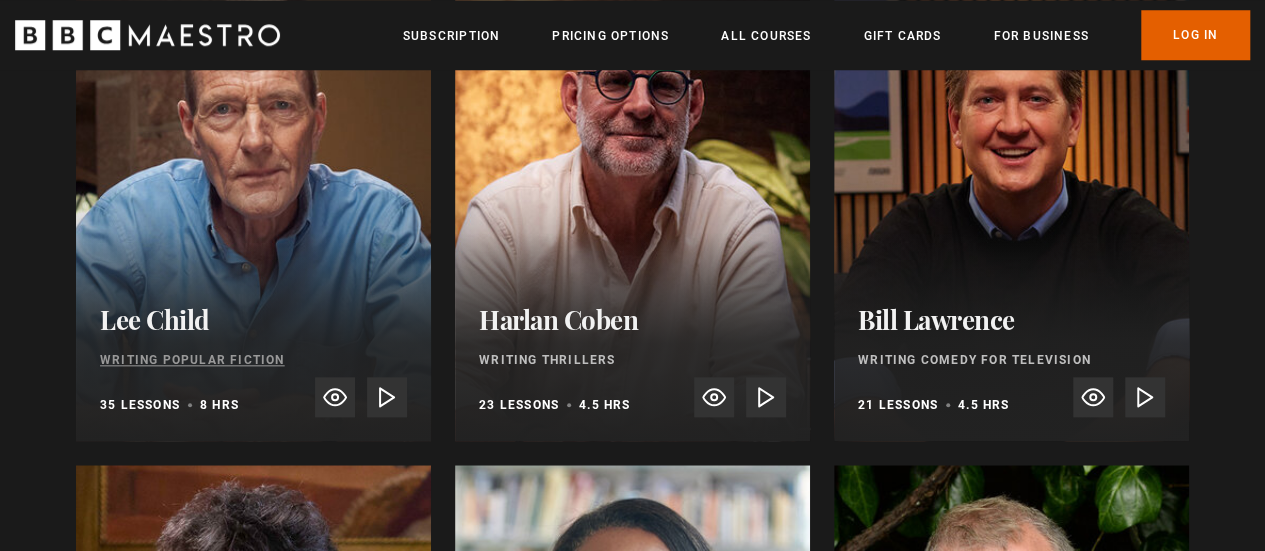 click on "Writing Popular Fiction" at bounding box center [192, 360] 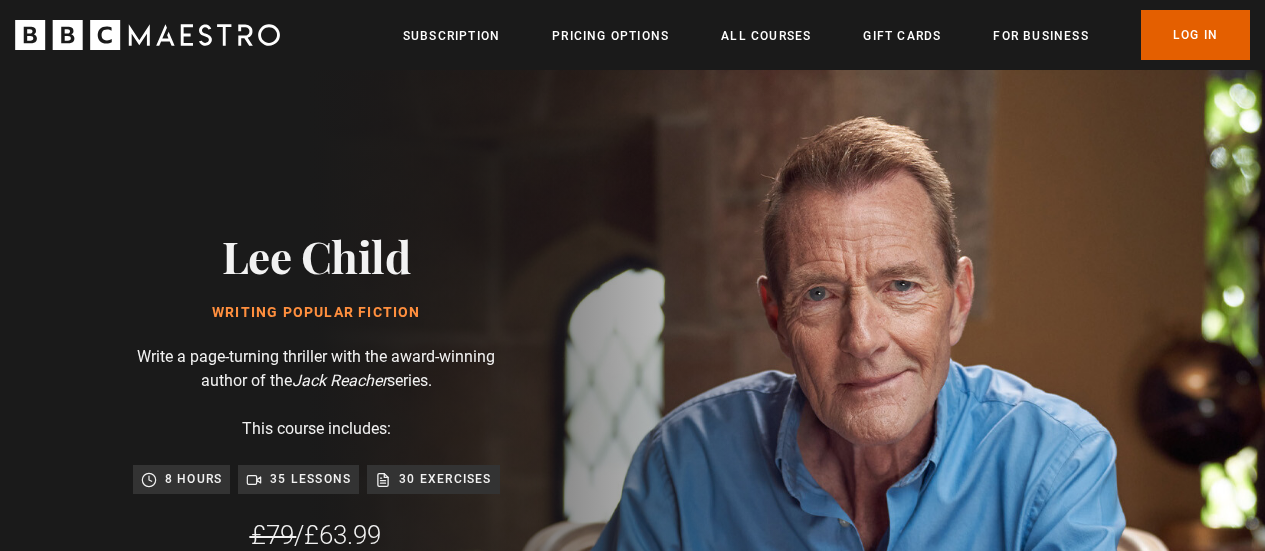 scroll, scrollTop: 0, scrollLeft: 0, axis: both 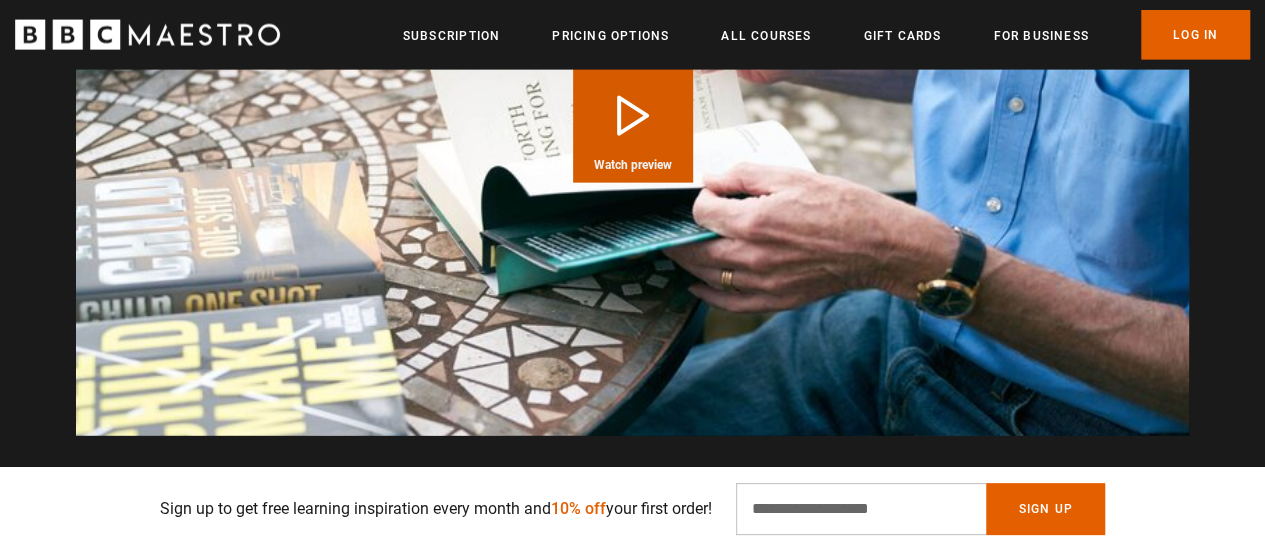 click on "Play Course overview for Writing Popular Fiction with Lee Child Watch preview" at bounding box center (633, 123) 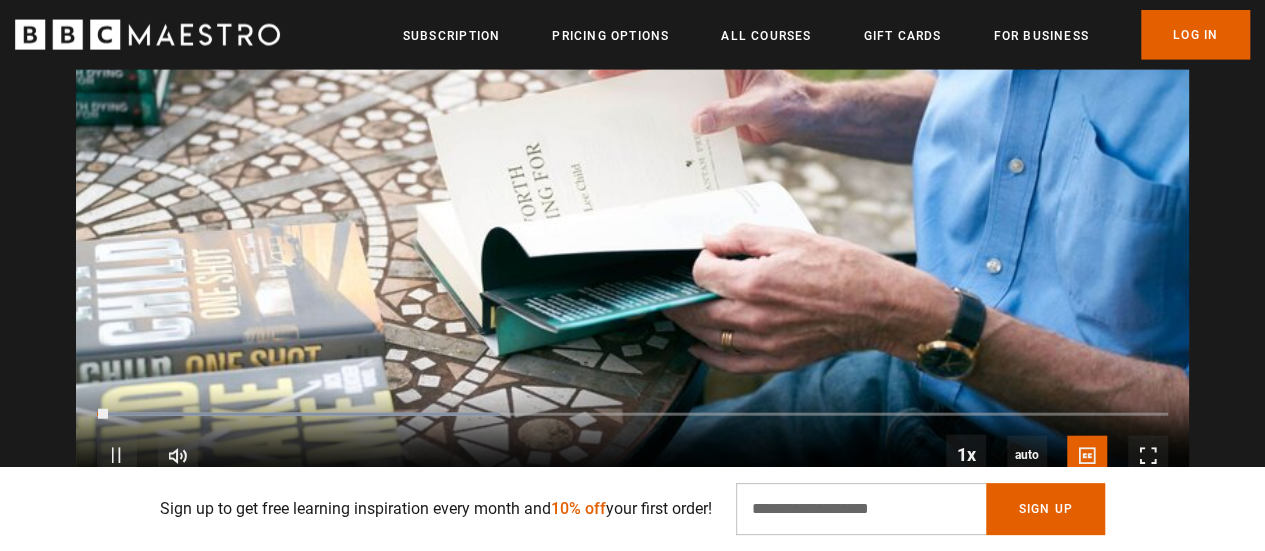 scroll, scrollTop: 2220, scrollLeft: 0, axis: vertical 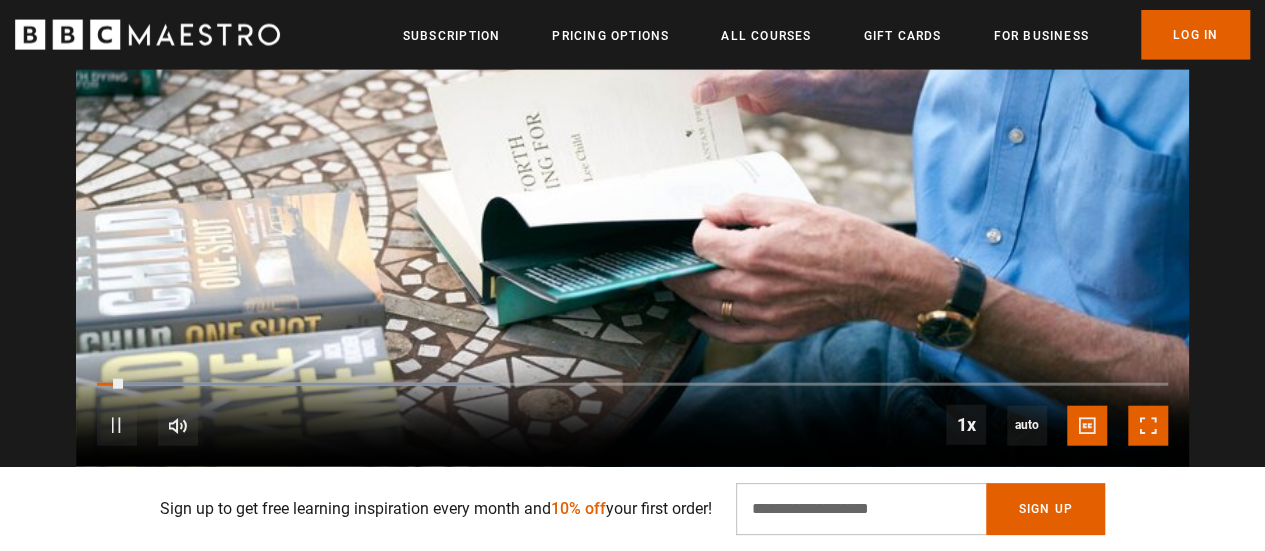 click at bounding box center [1148, 426] 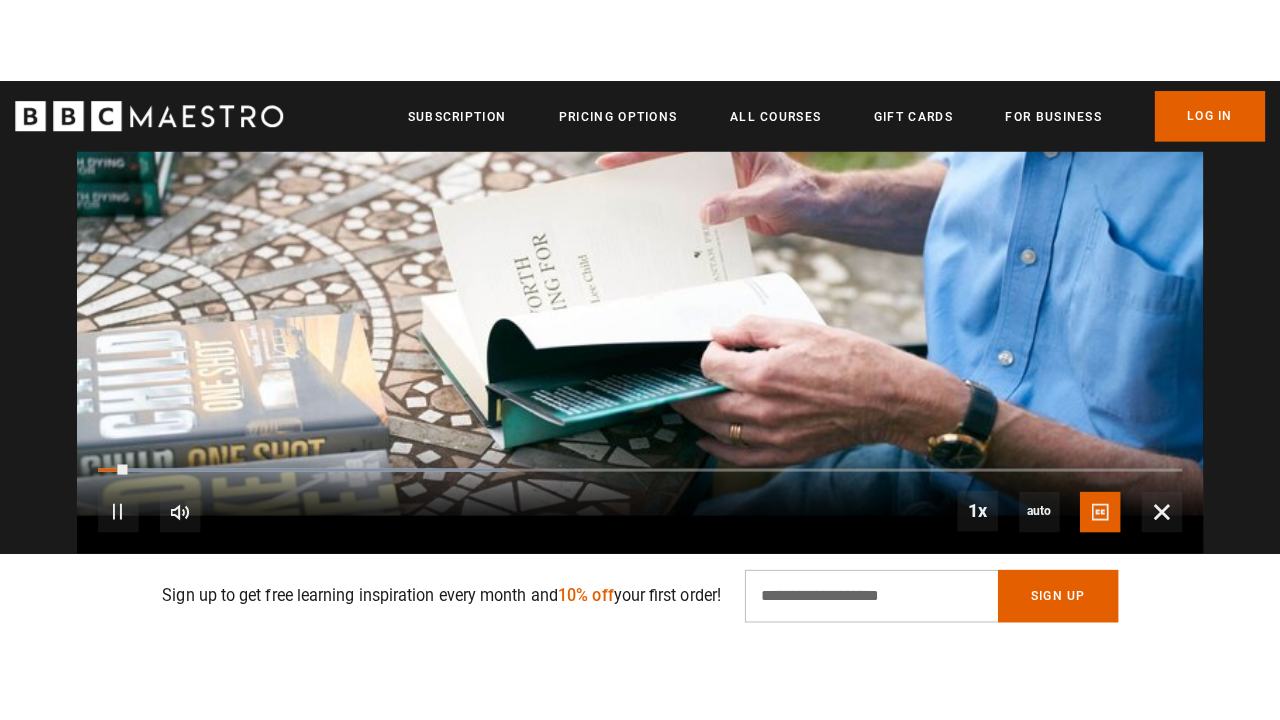 scroll, scrollTop: 2136, scrollLeft: 0, axis: vertical 